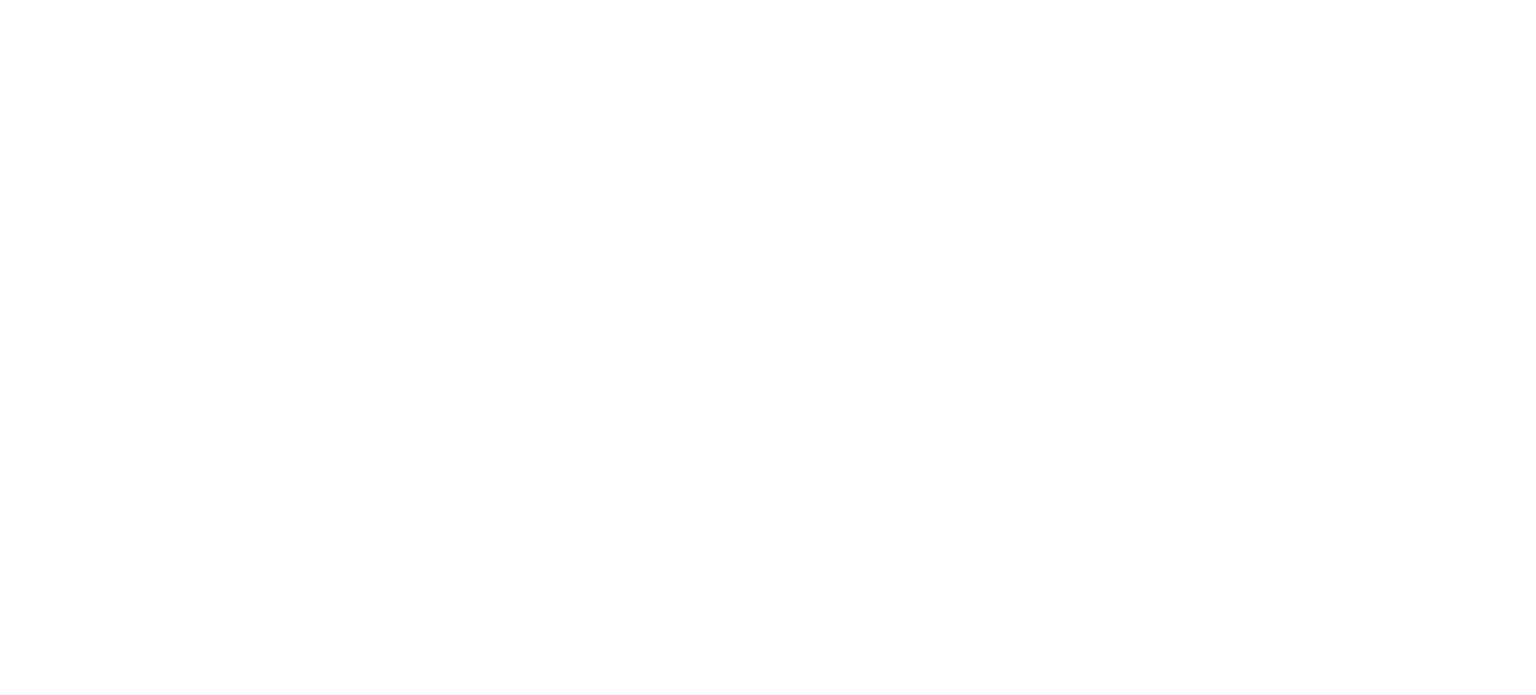 scroll, scrollTop: 0, scrollLeft: 0, axis: both 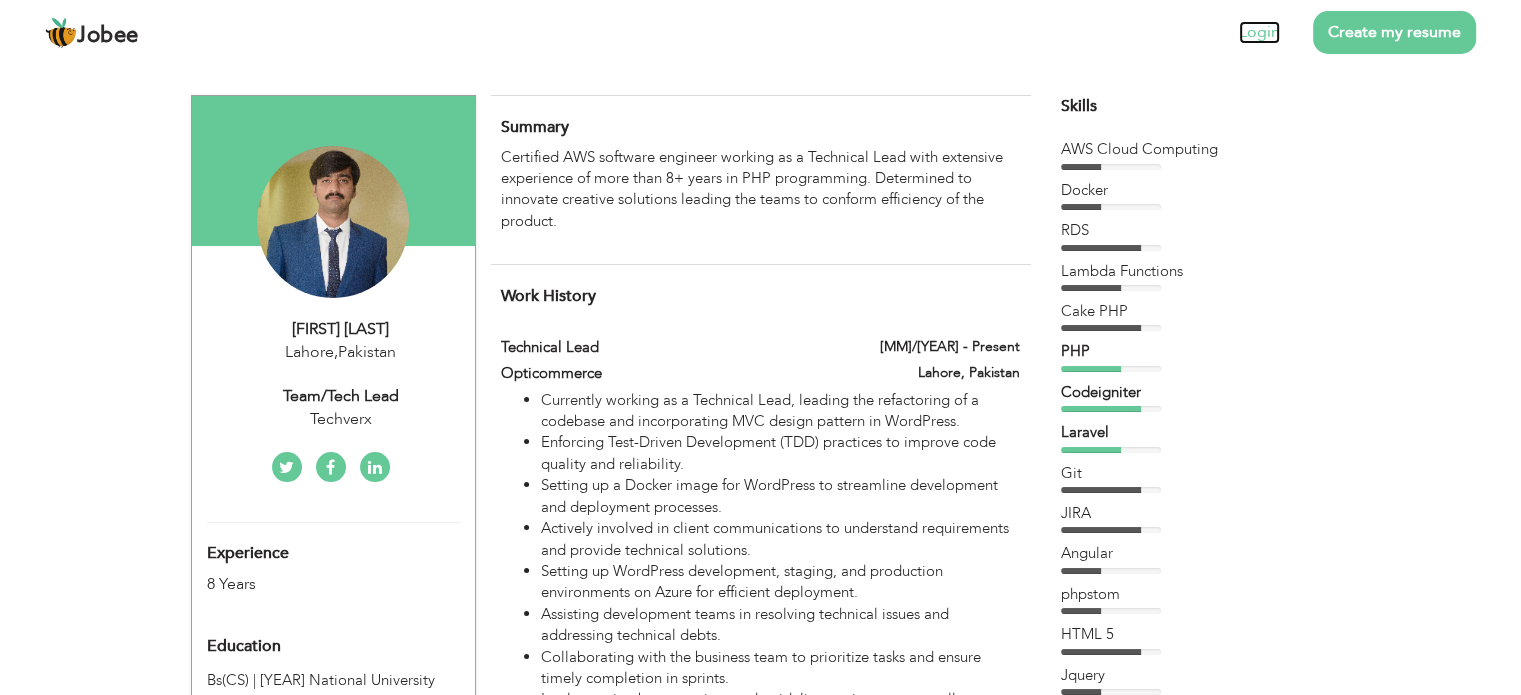 click on "Login" at bounding box center (1259, 32) 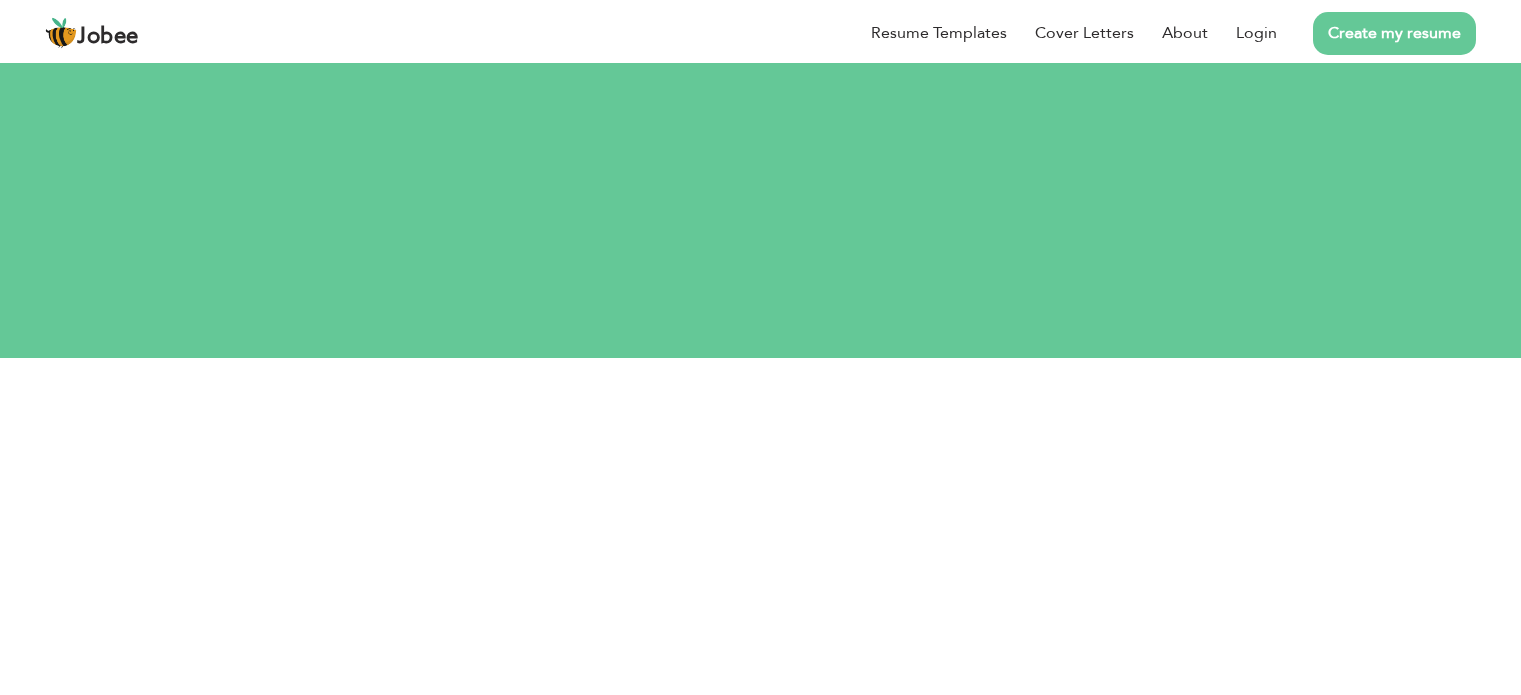 scroll, scrollTop: 0, scrollLeft: 0, axis: both 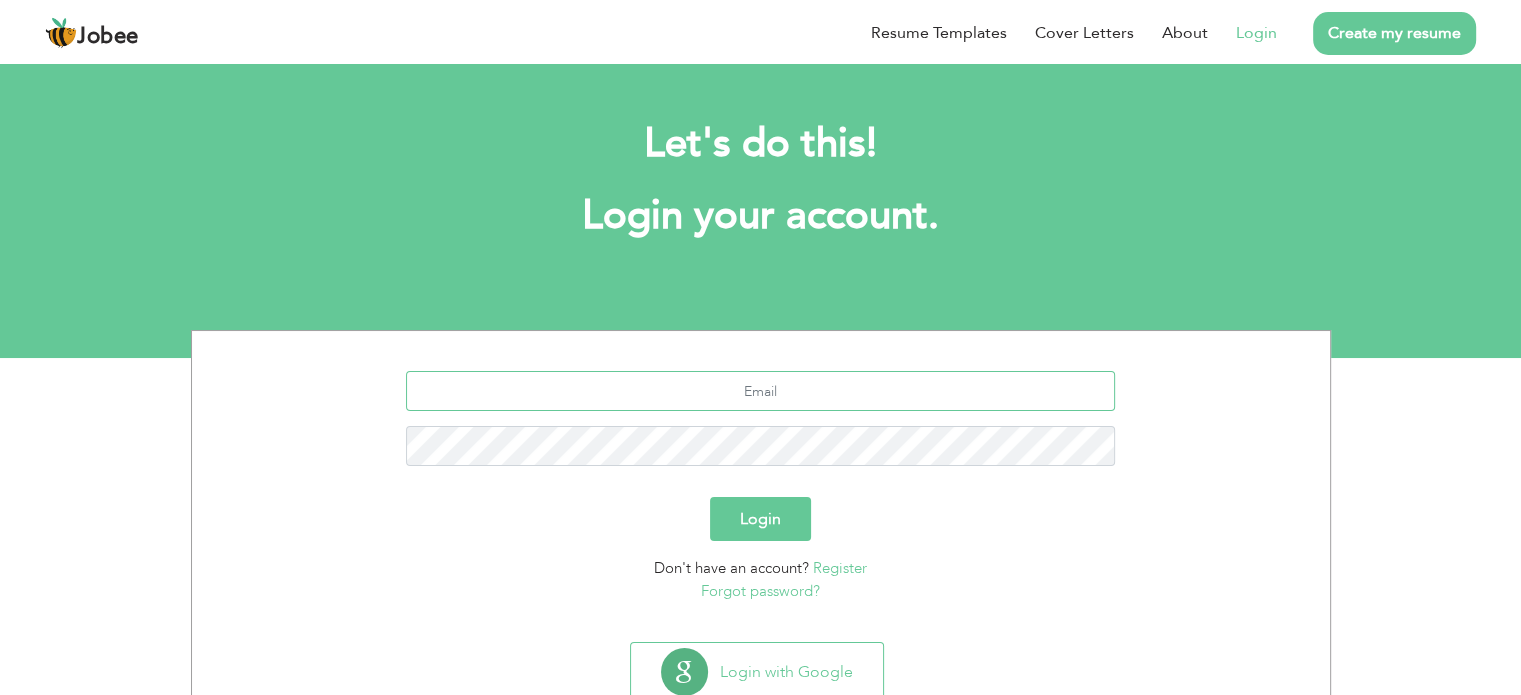 click at bounding box center (760, 391) 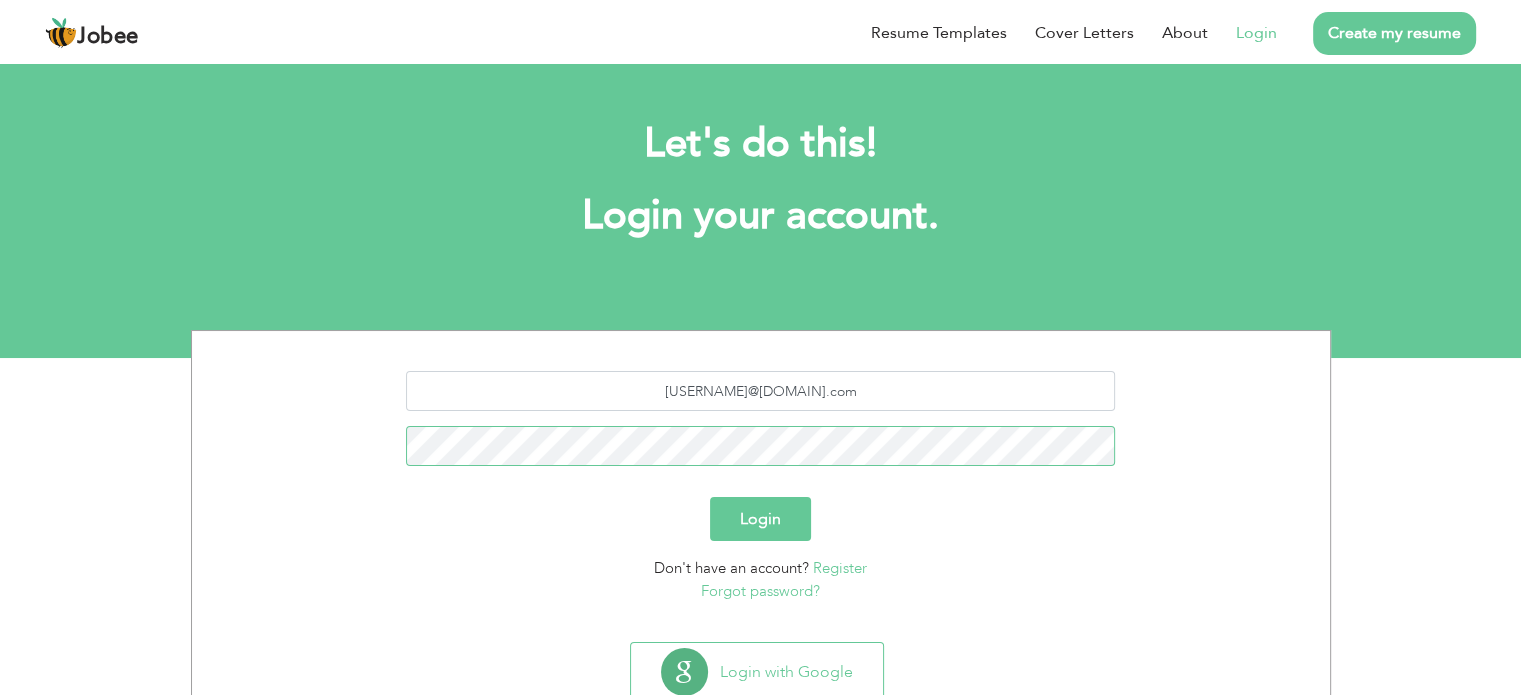 click on "Login" at bounding box center [760, 519] 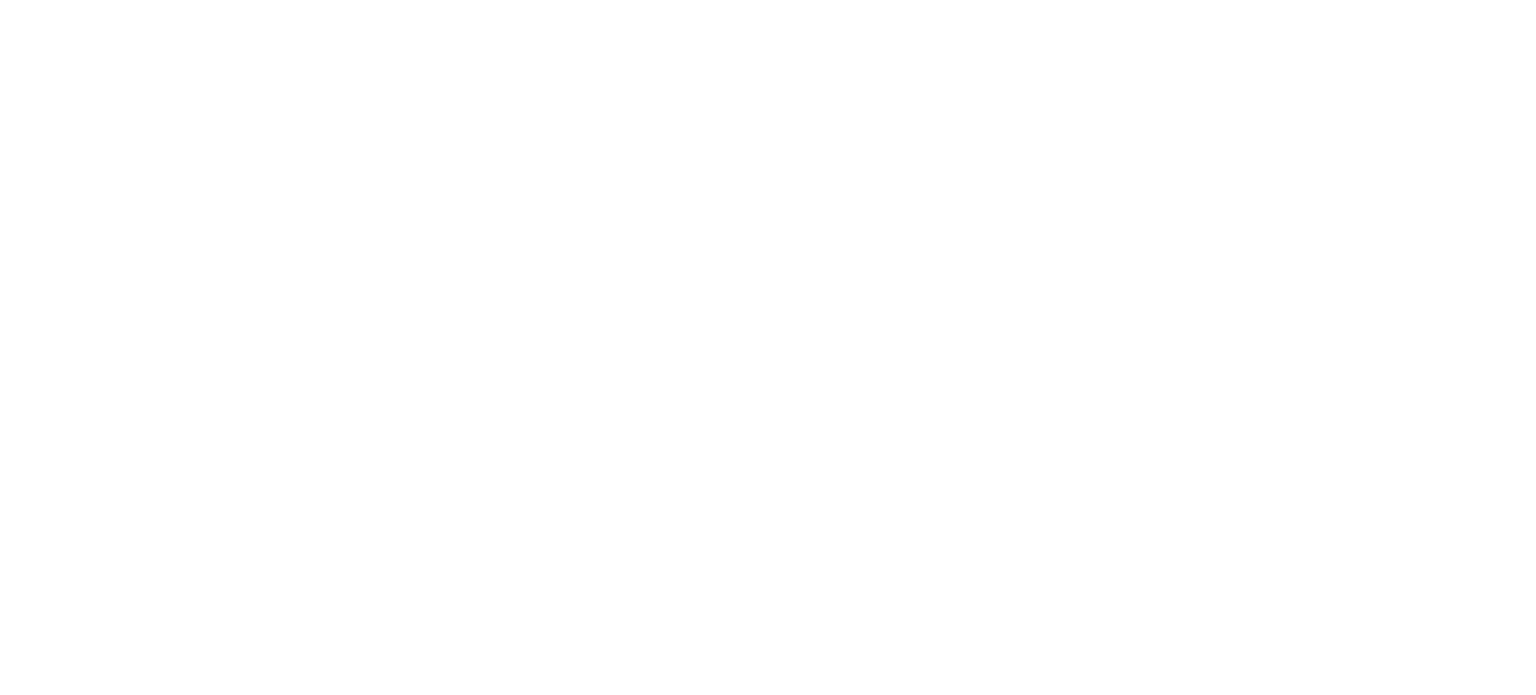 scroll, scrollTop: 0, scrollLeft: 0, axis: both 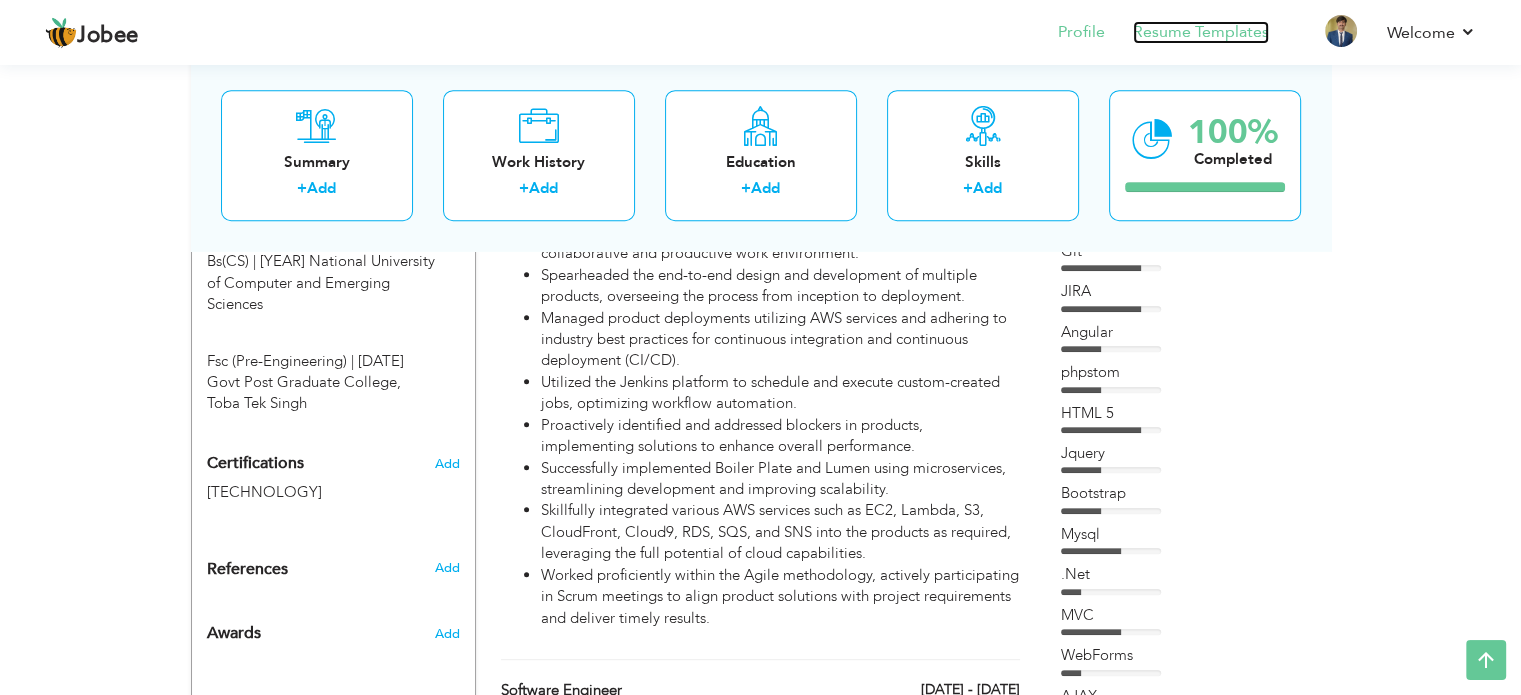 click on "Resume Templates" at bounding box center (1201, 32) 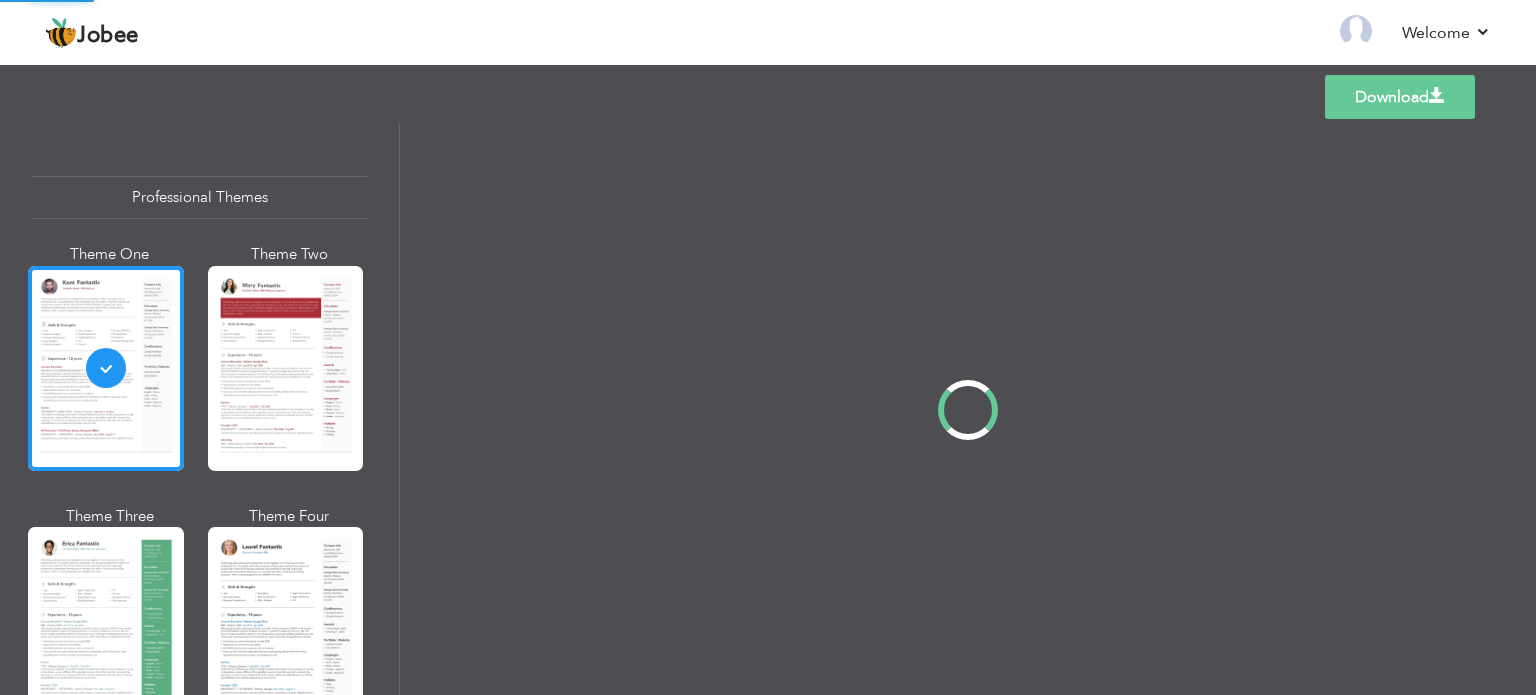 scroll, scrollTop: 0, scrollLeft: 0, axis: both 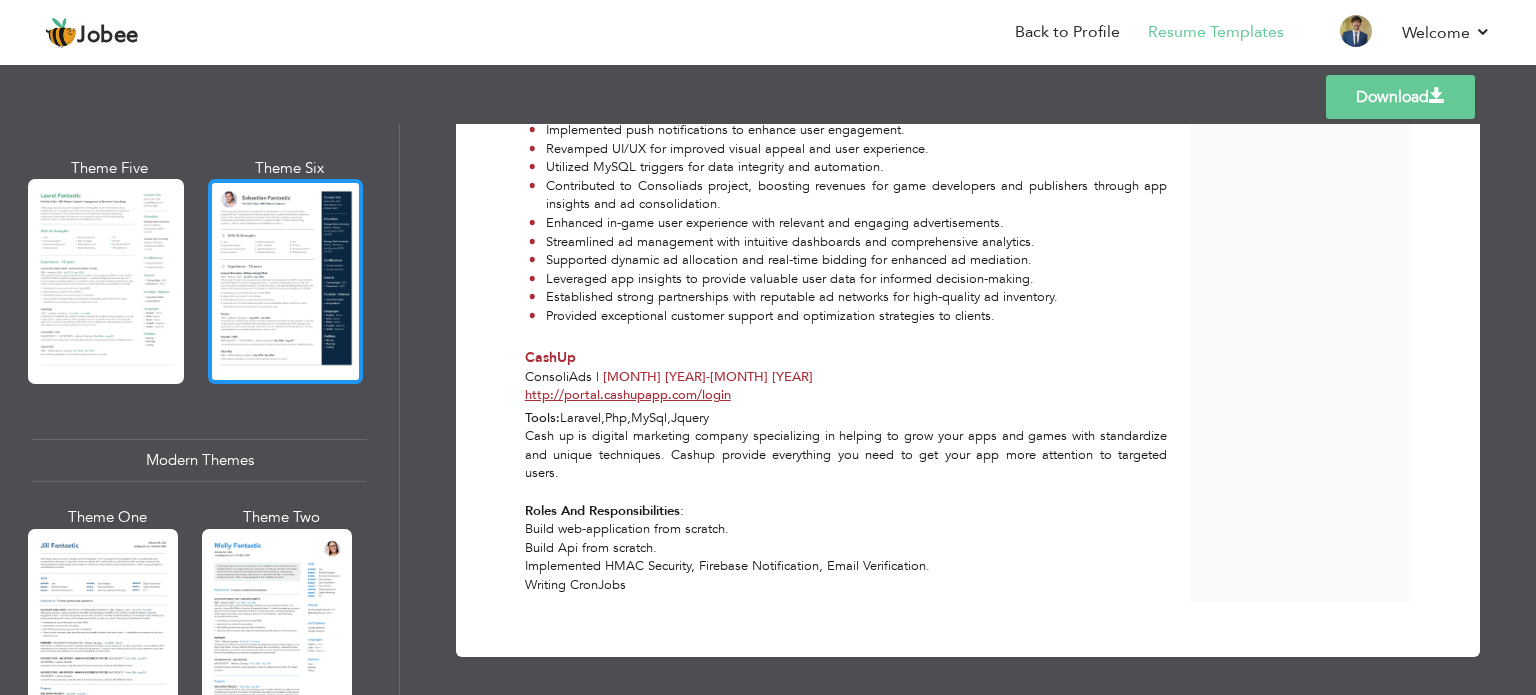 click at bounding box center [286, 281] 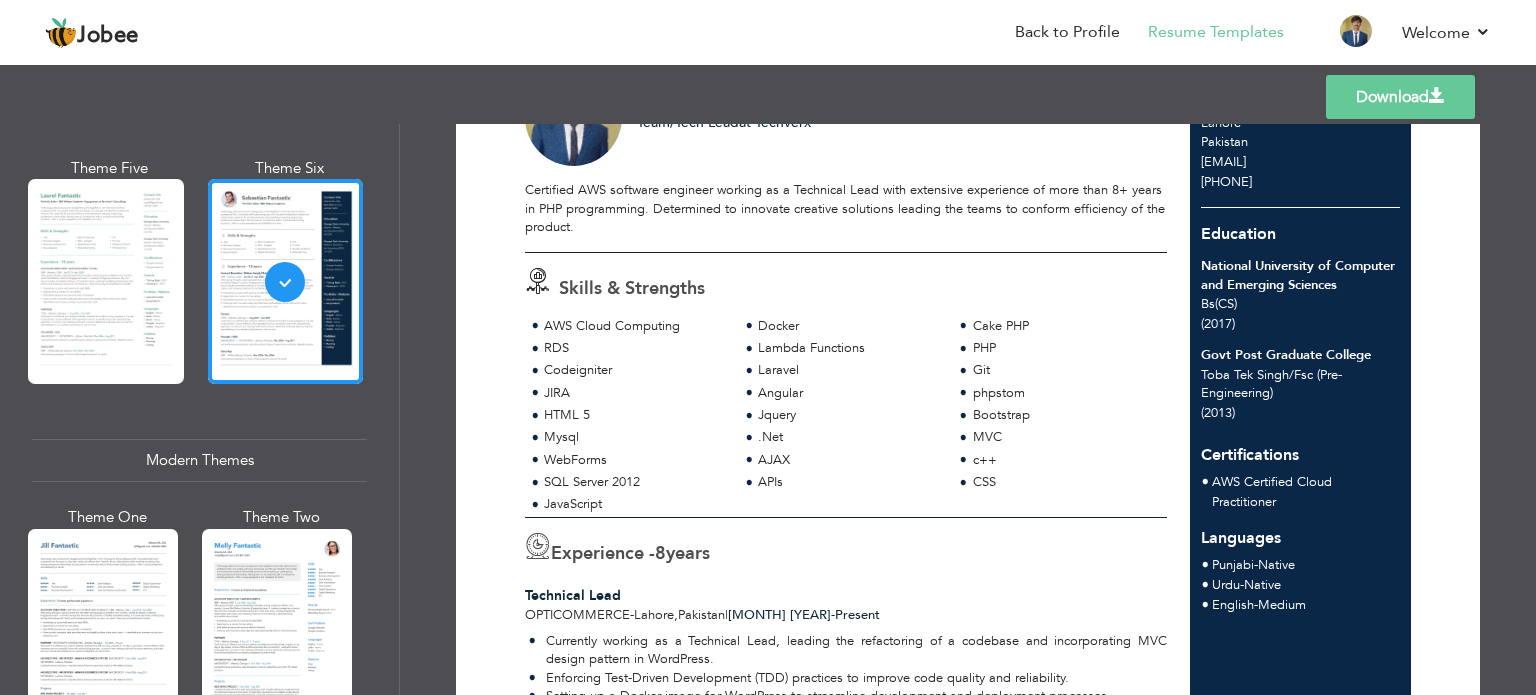 scroll, scrollTop: 0, scrollLeft: 0, axis: both 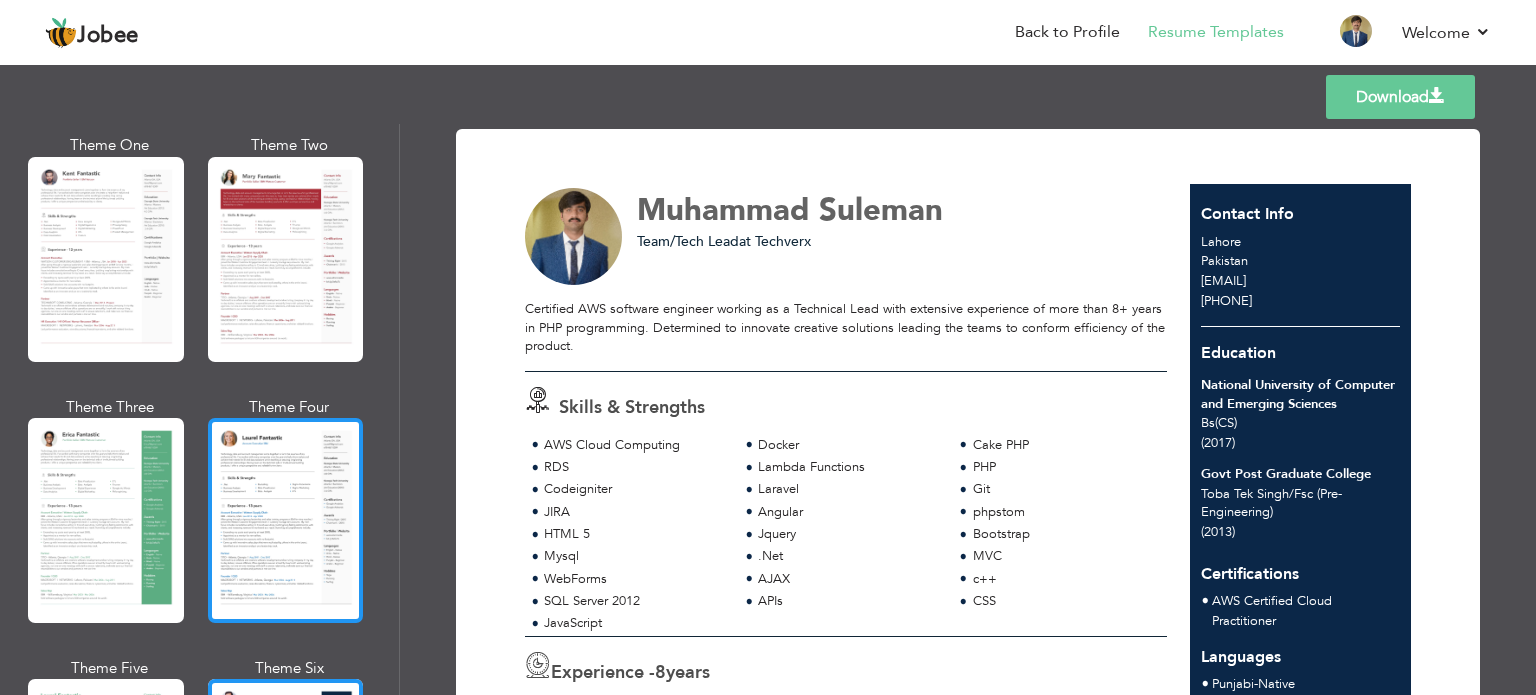 click at bounding box center [286, 520] 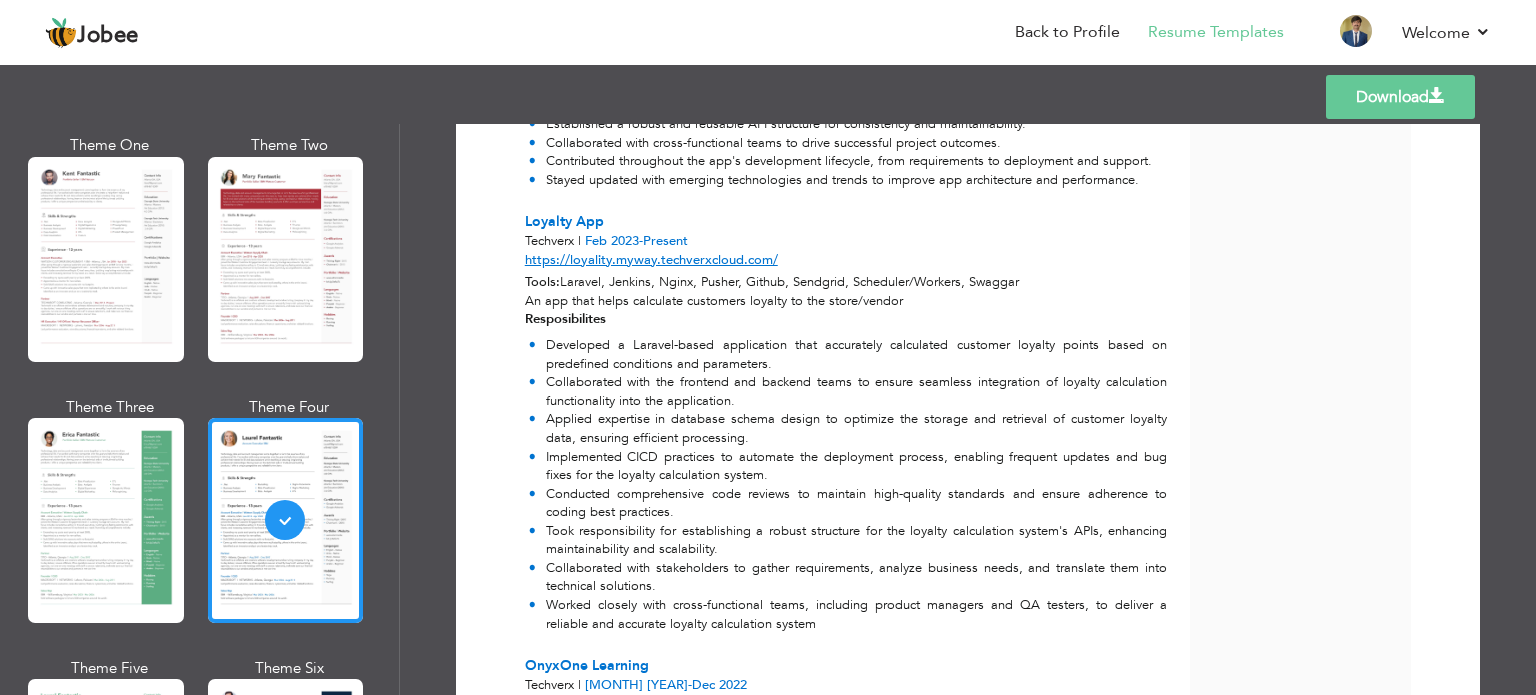 scroll, scrollTop: 3100, scrollLeft: 0, axis: vertical 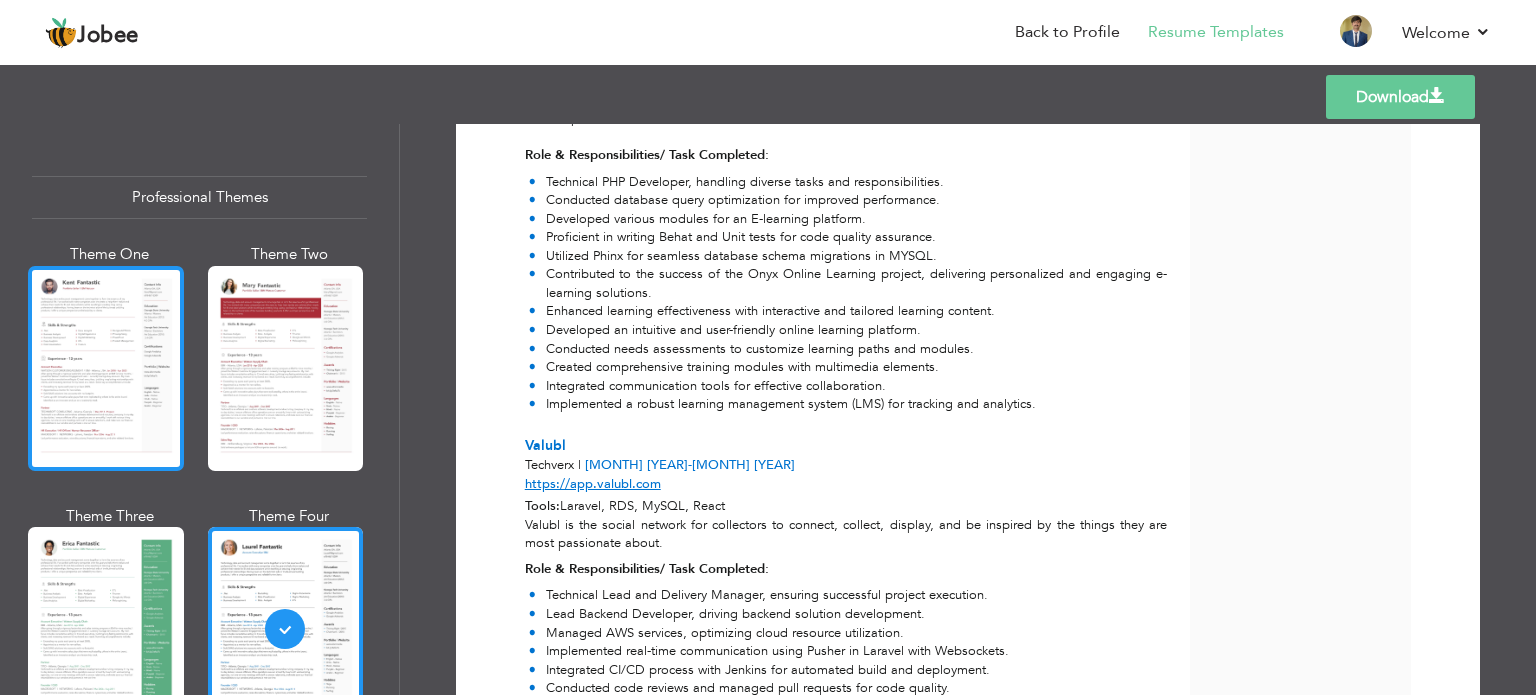 click at bounding box center [106, 368] 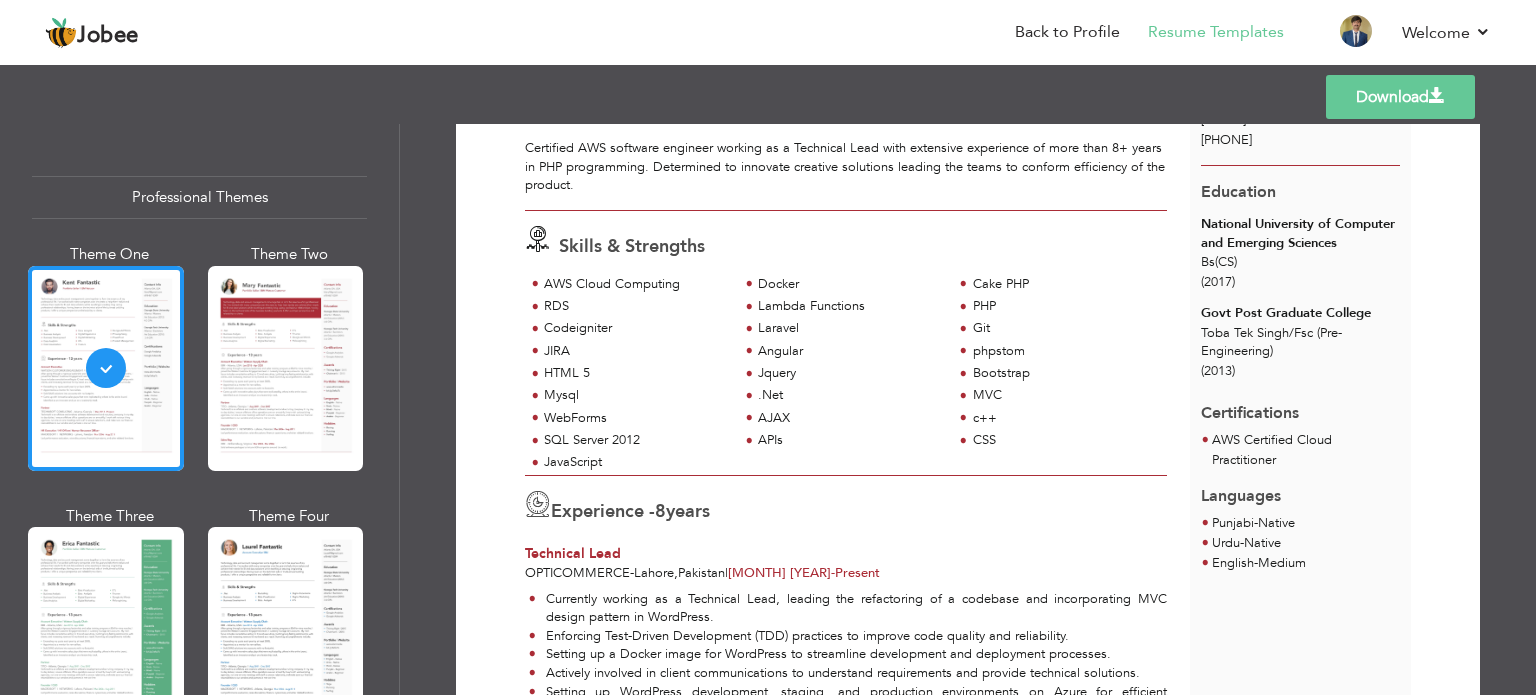 scroll, scrollTop: 700, scrollLeft: 0, axis: vertical 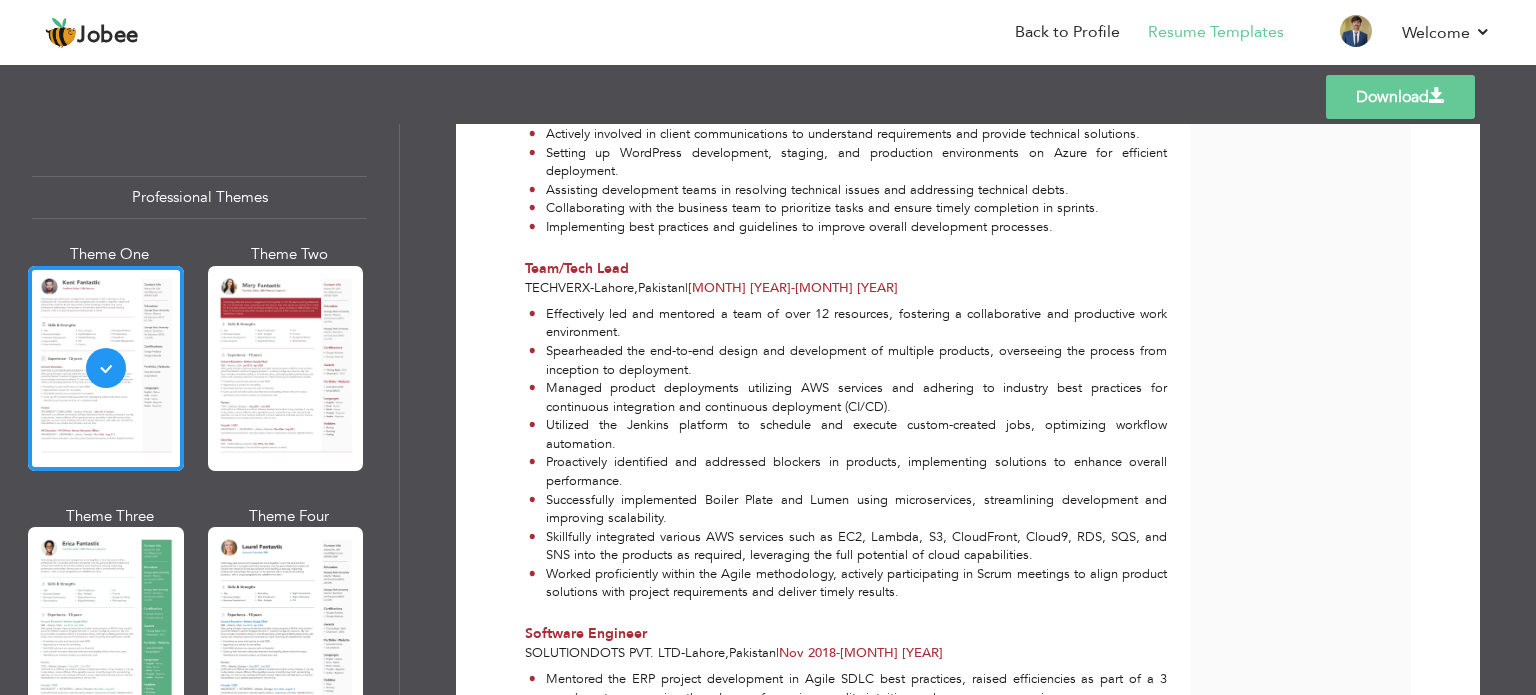 click at bounding box center [286, 629] 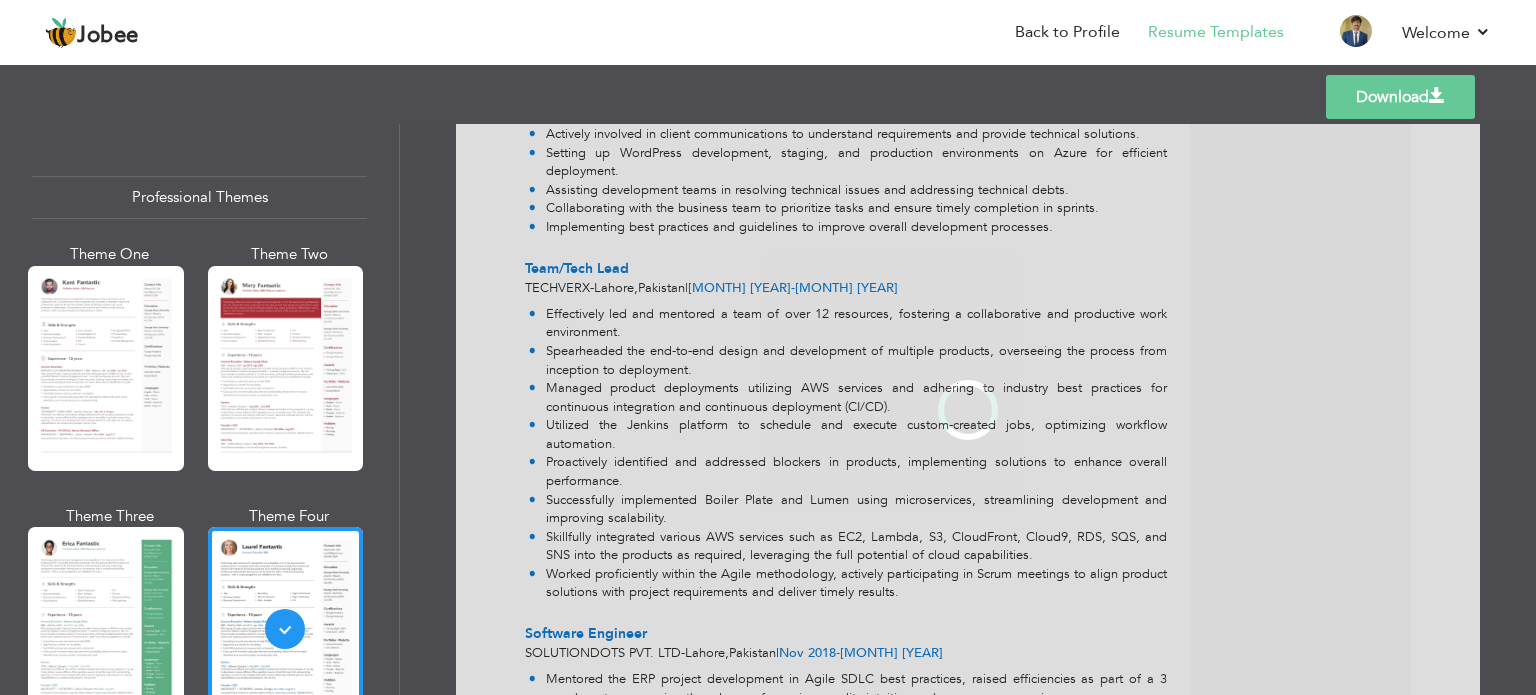 scroll, scrollTop: 0, scrollLeft: 0, axis: both 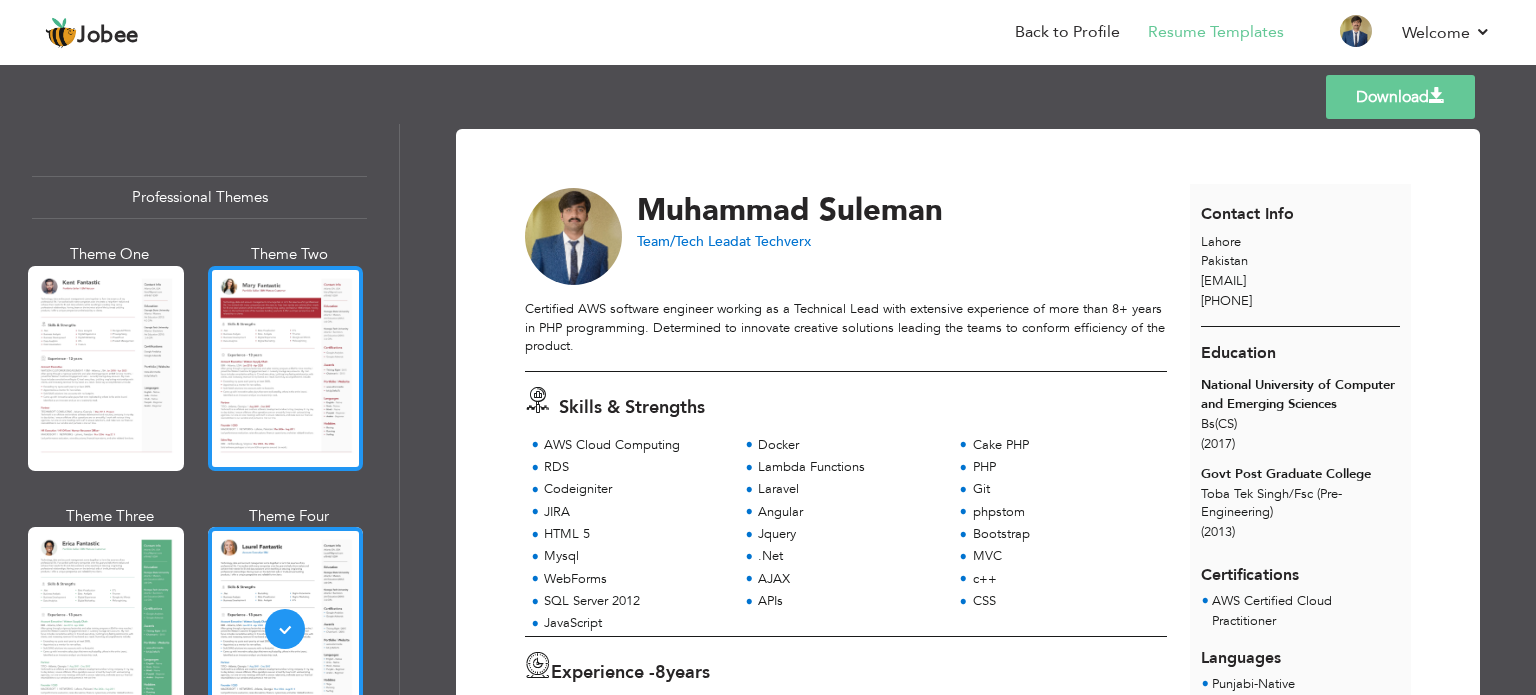 click at bounding box center (286, 368) 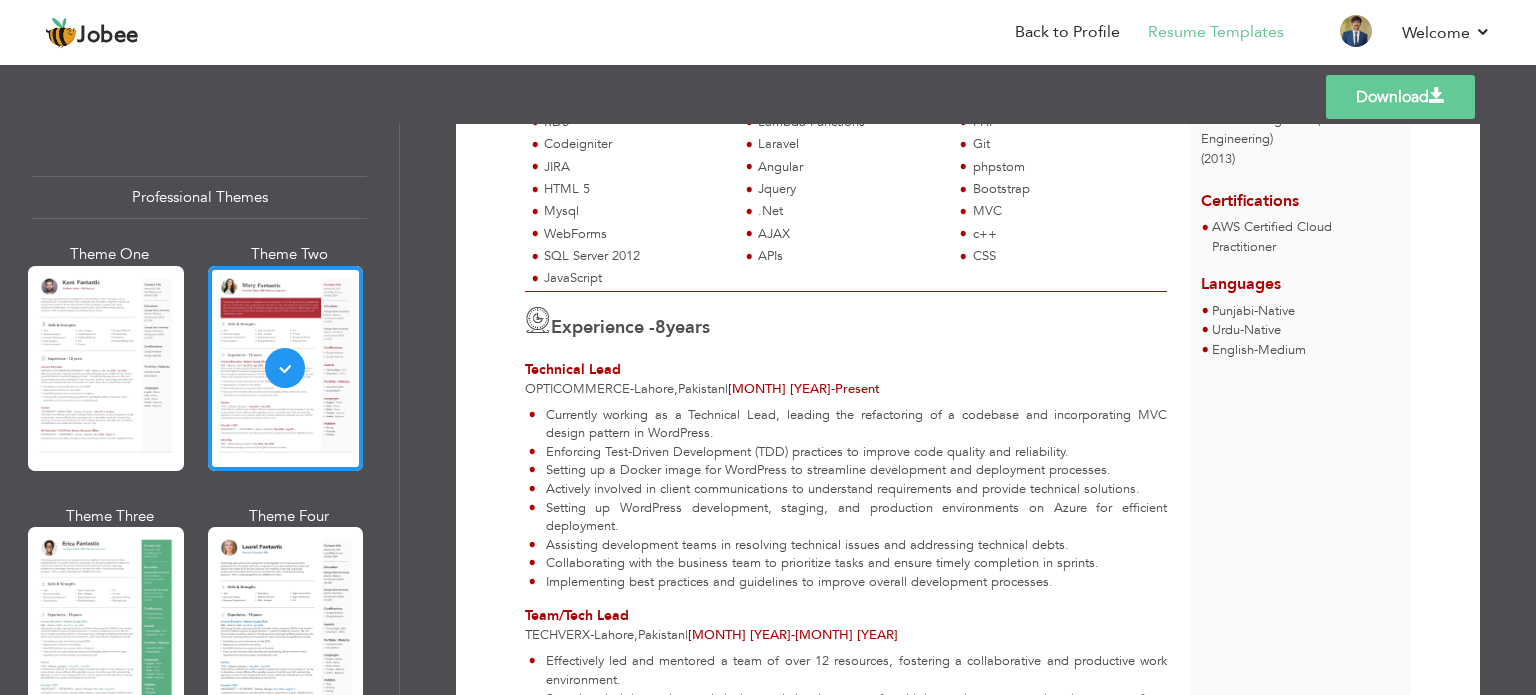 scroll, scrollTop: 400, scrollLeft: 0, axis: vertical 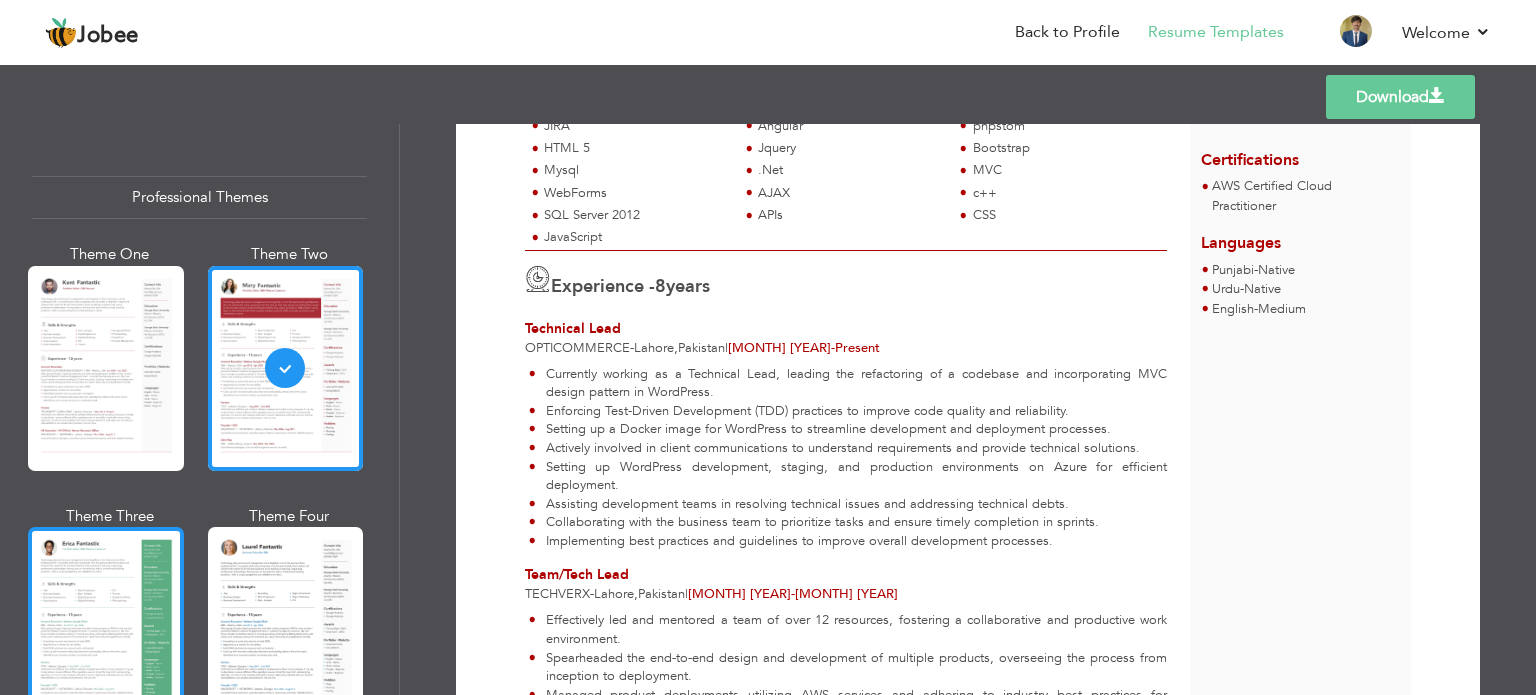 click at bounding box center [106, 629] 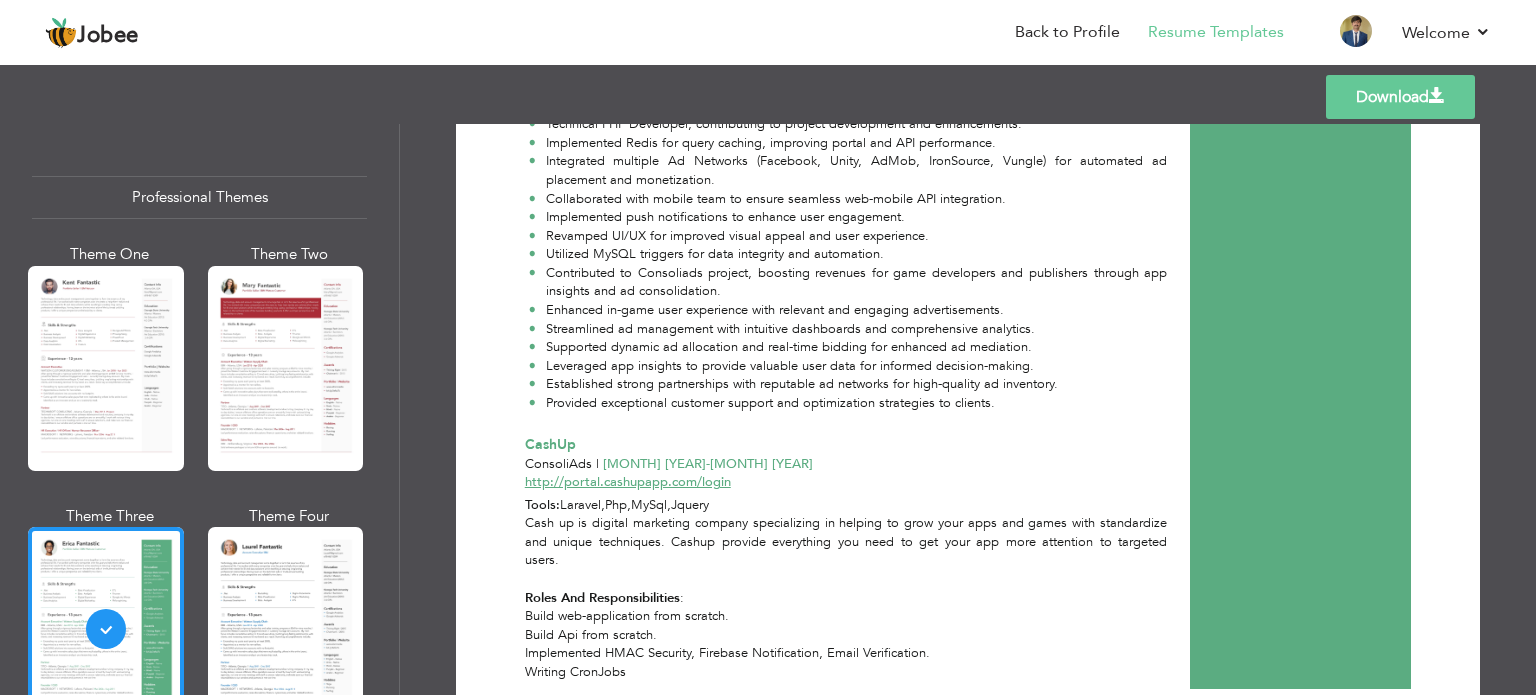 scroll, scrollTop: 5887, scrollLeft: 0, axis: vertical 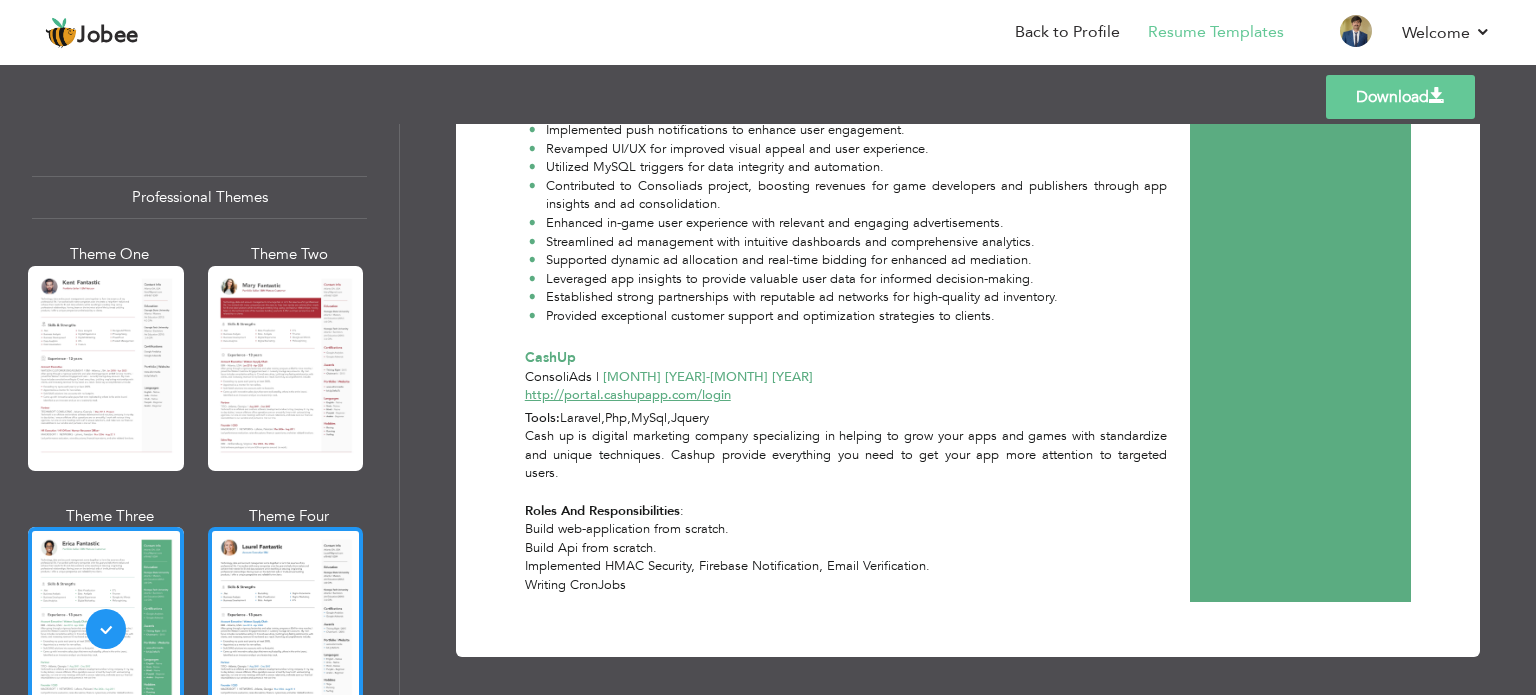 click at bounding box center [286, 629] 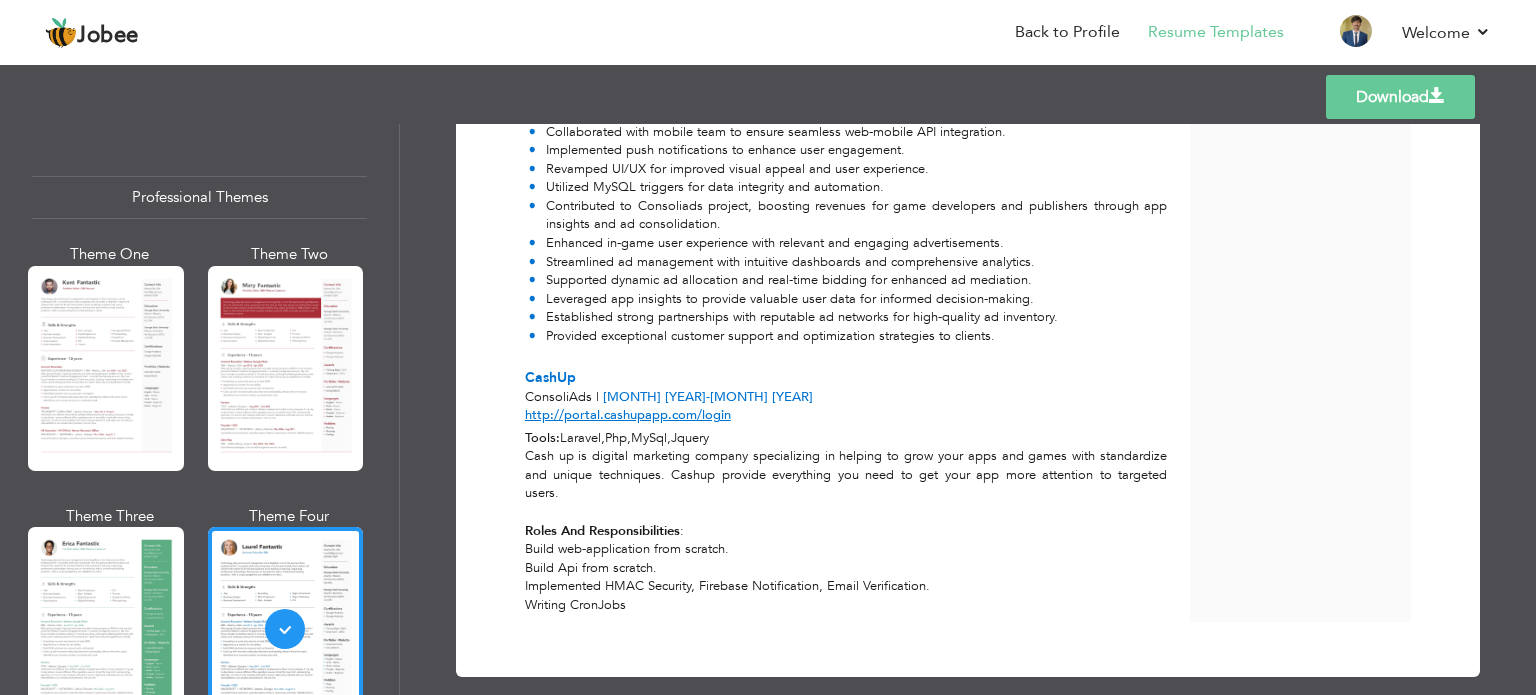 scroll, scrollTop: 5887, scrollLeft: 0, axis: vertical 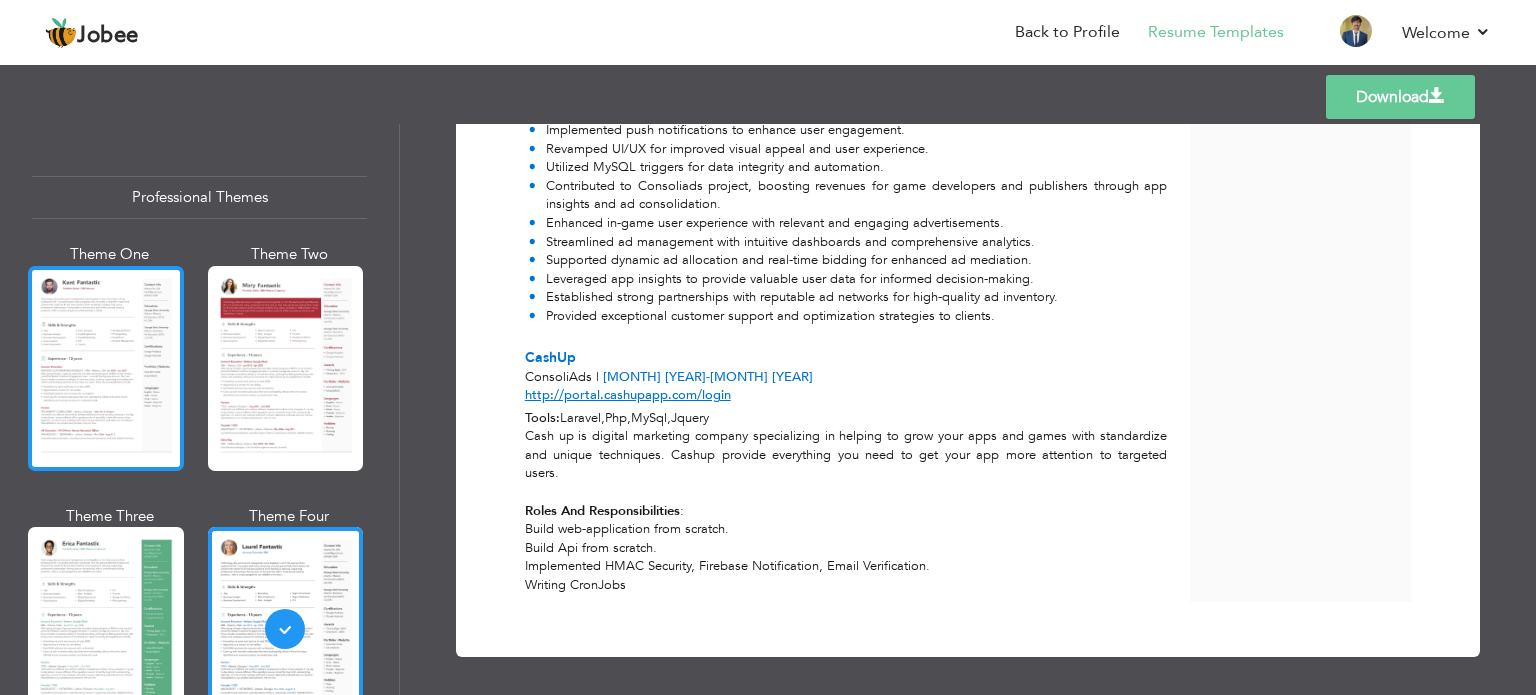 click at bounding box center (106, 368) 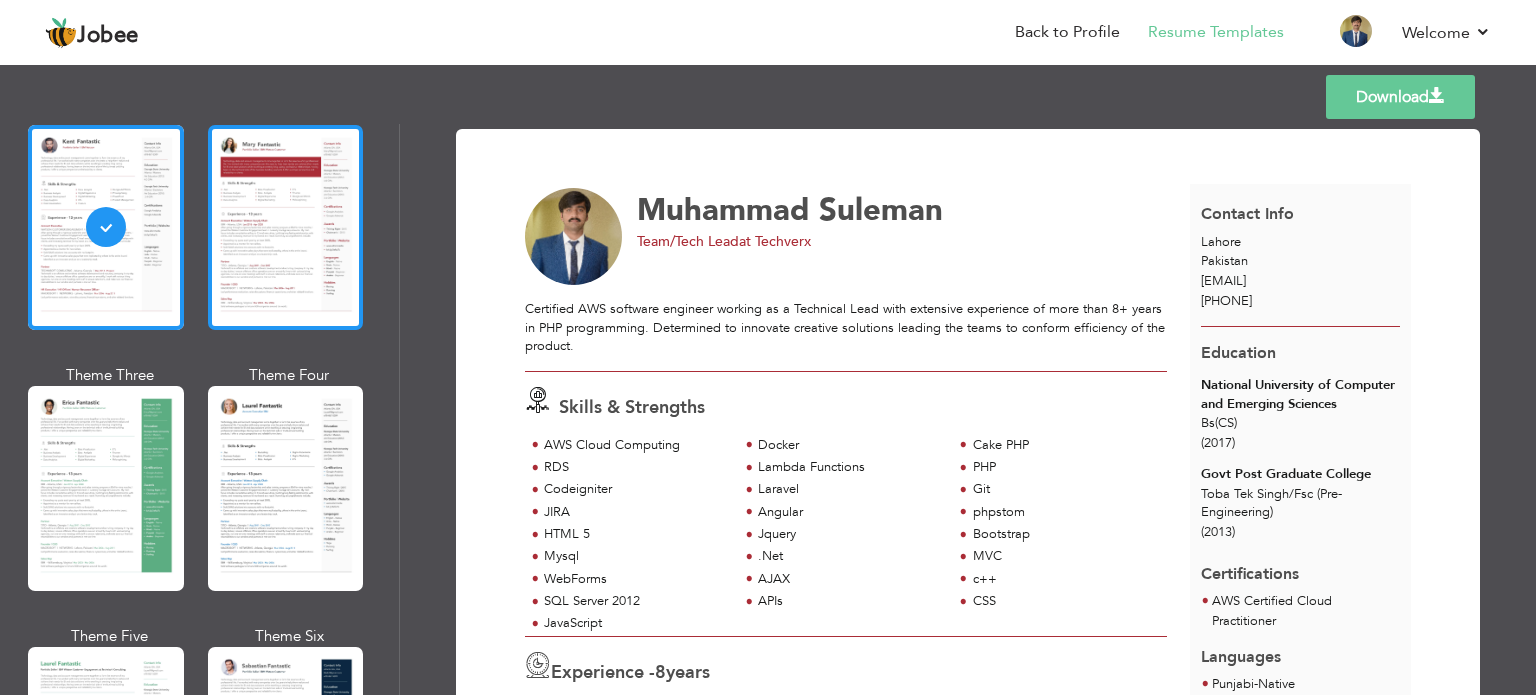 scroll, scrollTop: 400, scrollLeft: 0, axis: vertical 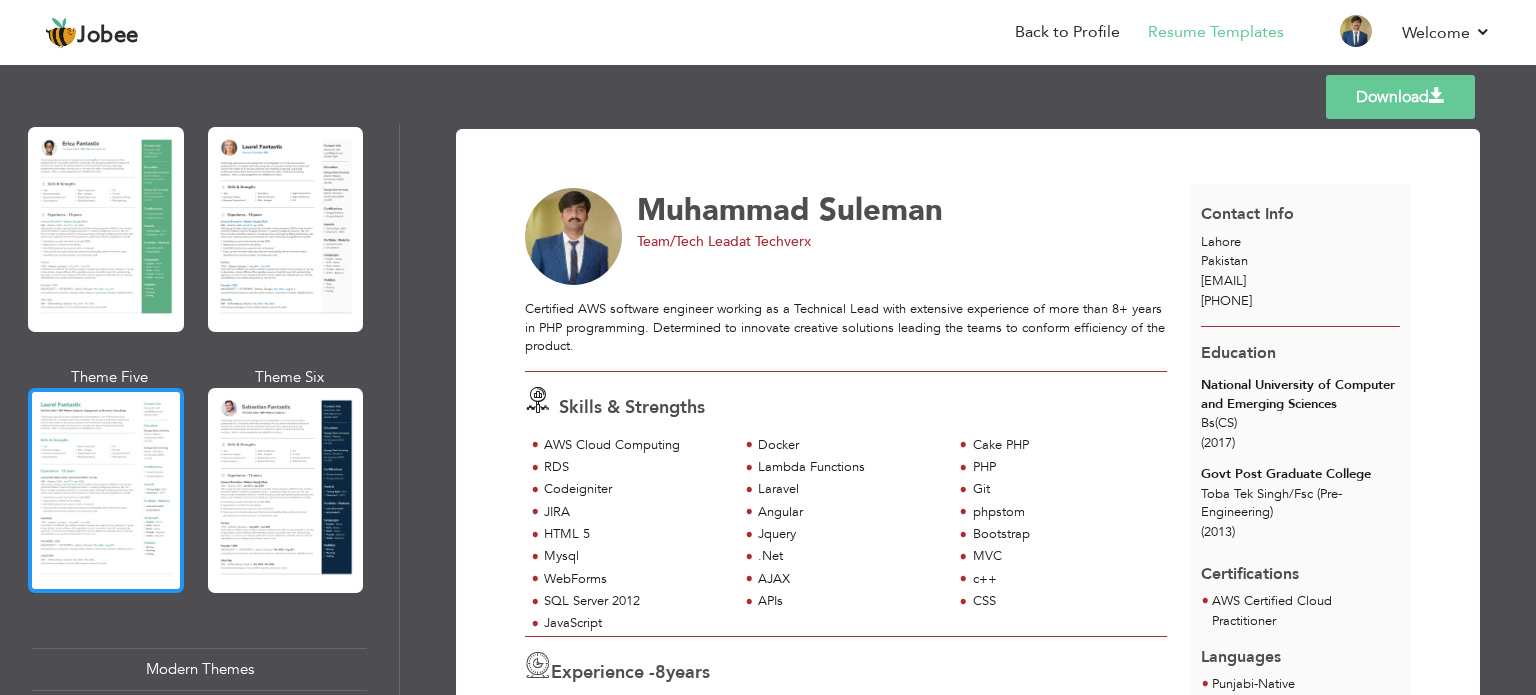 click at bounding box center (106, 490) 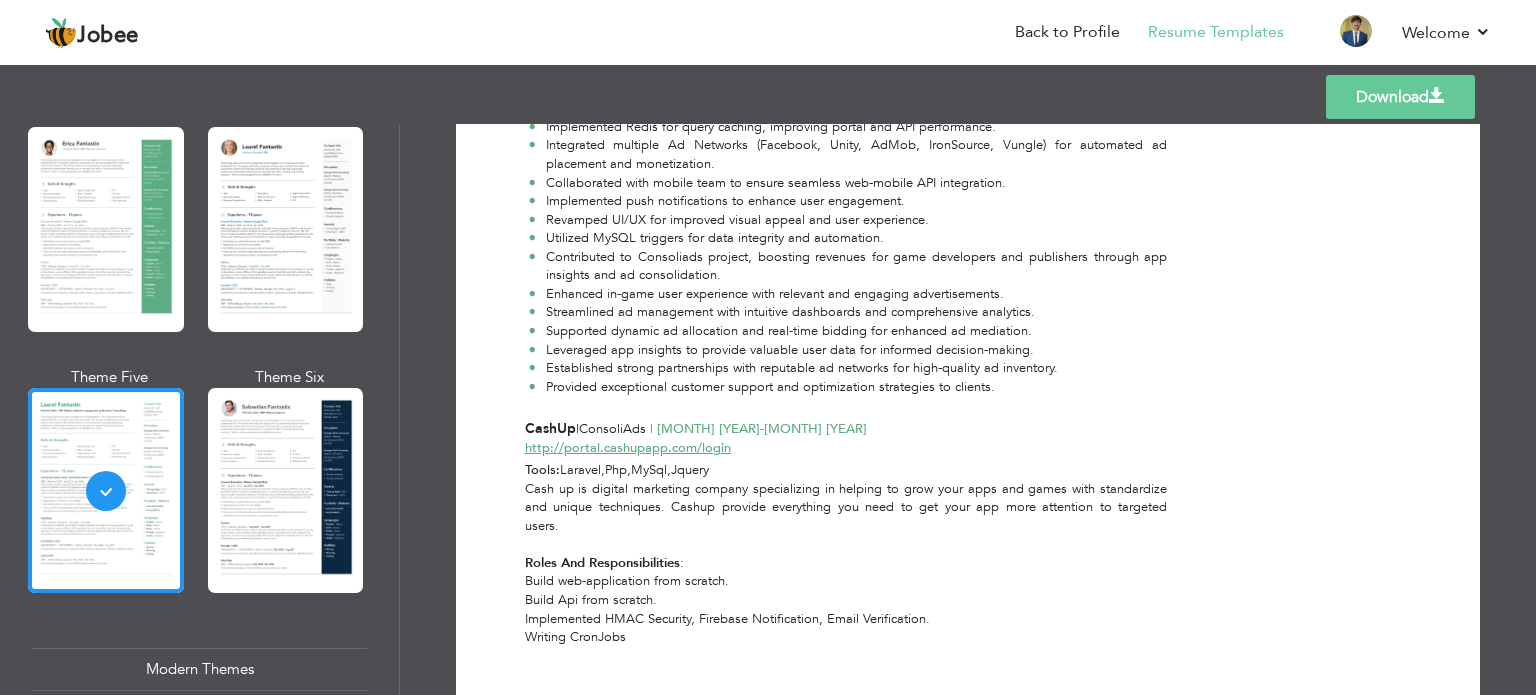 scroll, scrollTop: 5554, scrollLeft: 0, axis: vertical 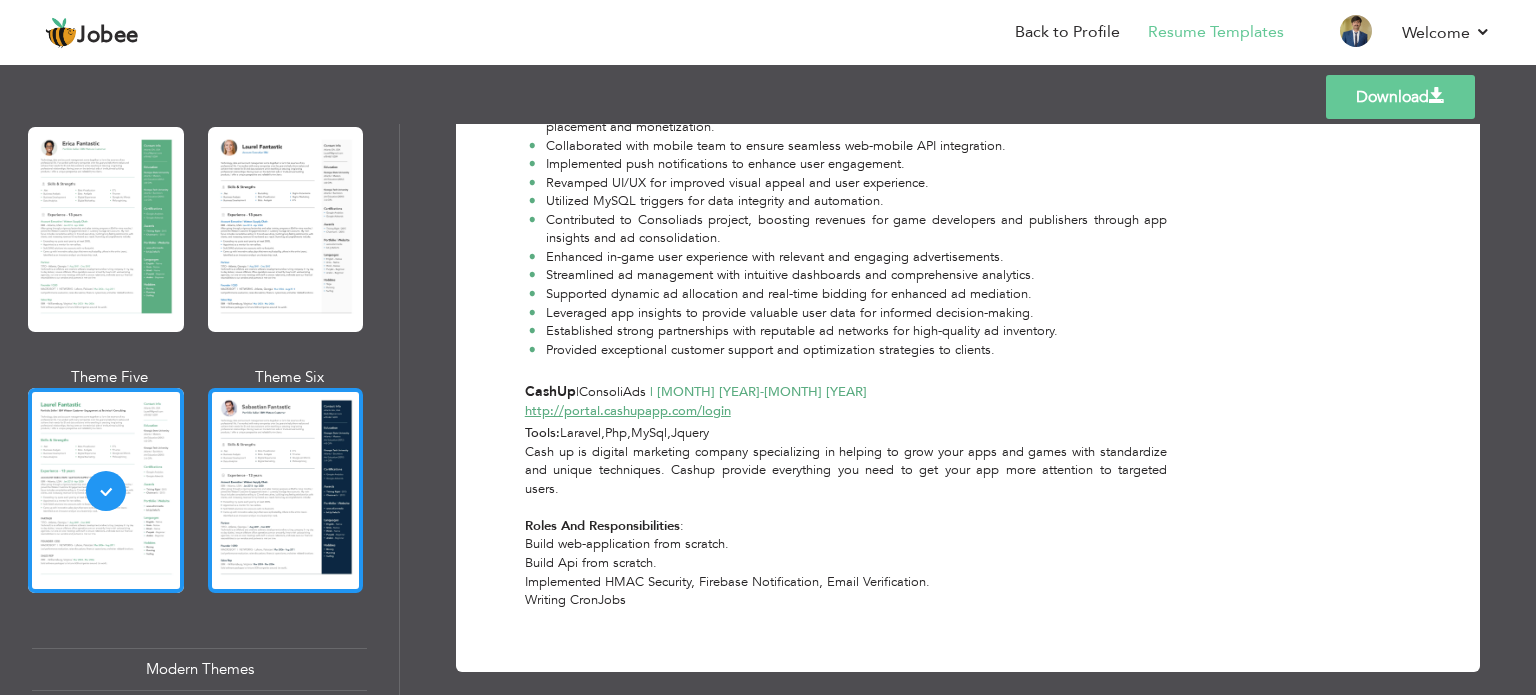 drag, startPoint x: 332, startPoint y: 484, endPoint x: 356, endPoint y: 467, distance: 29.410883 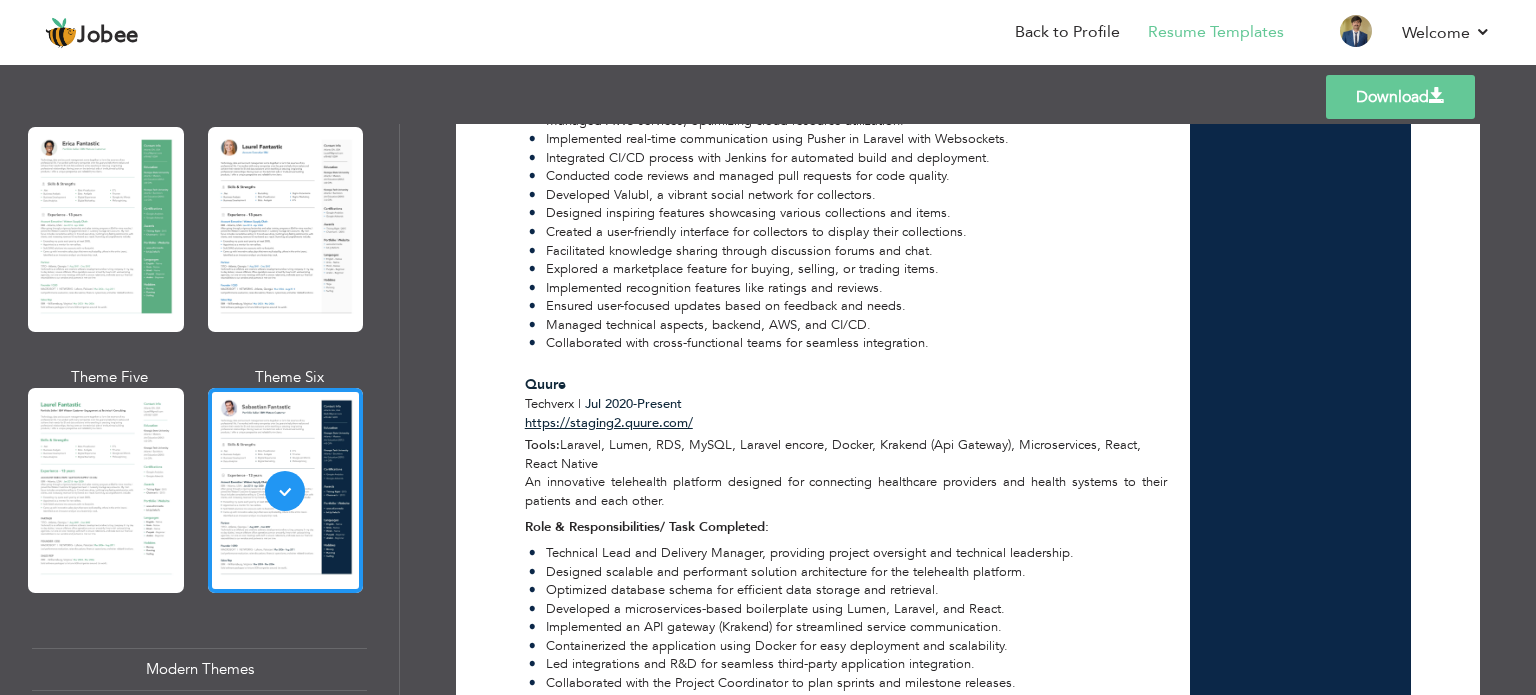 scroll, scrollTop: 4200, scrollLeft: 0, axis: vertical 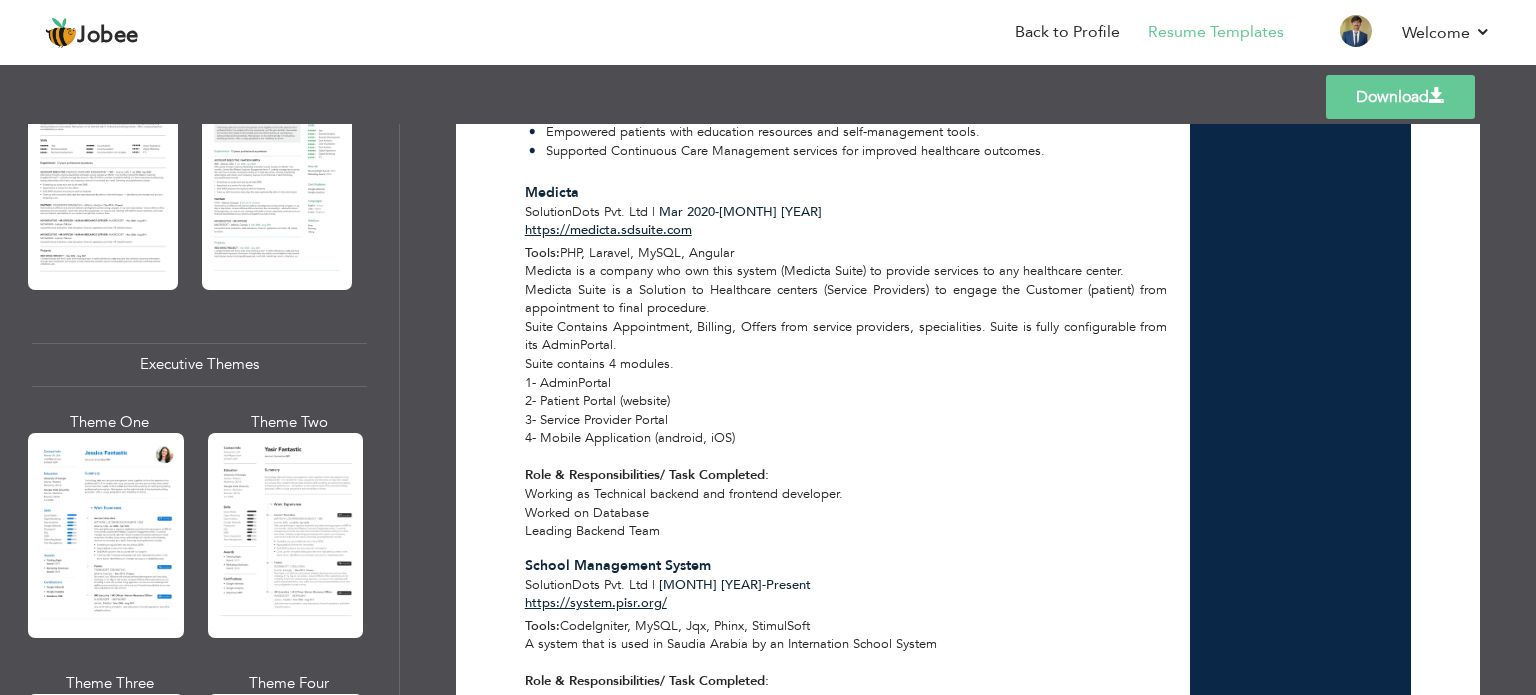 click at bounding box center (277, 190) 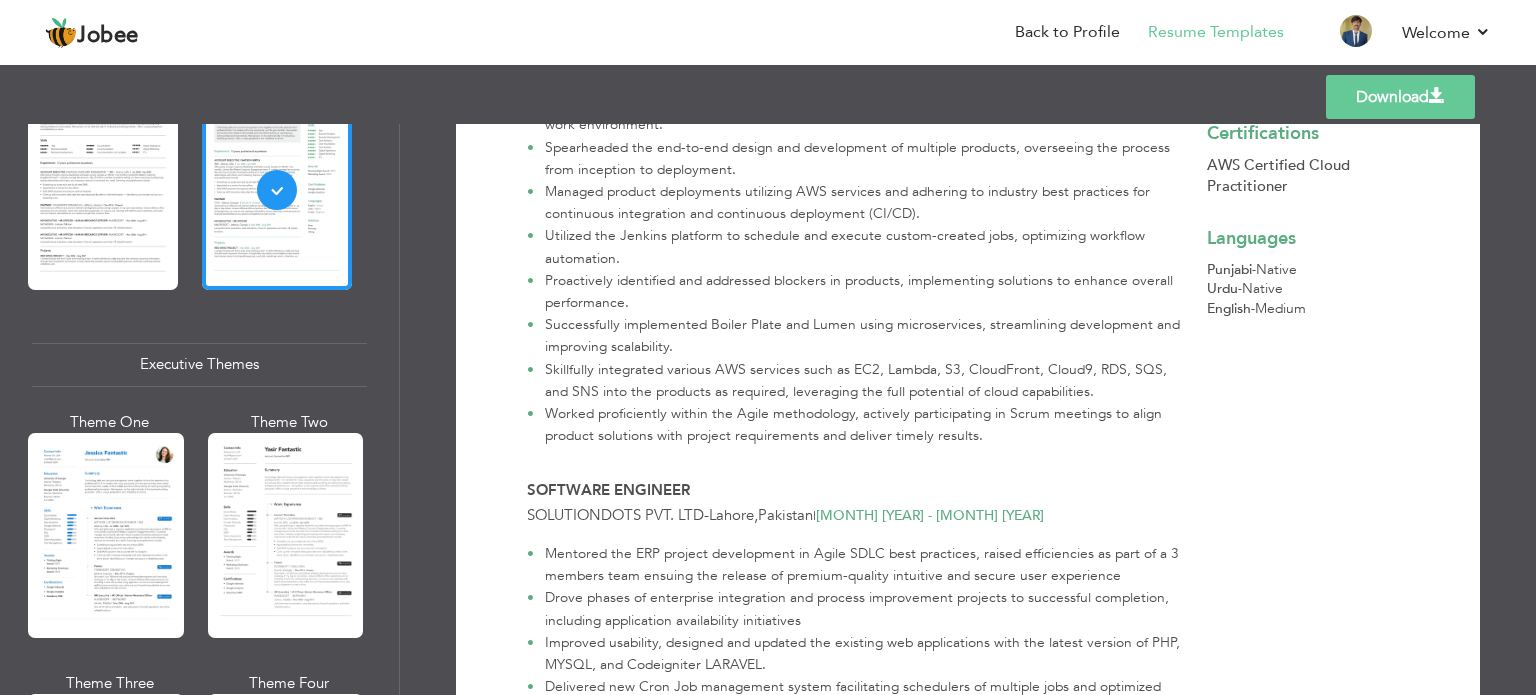 scroll, scrollTop: 400, scrollLeft: 0, axis: vertical 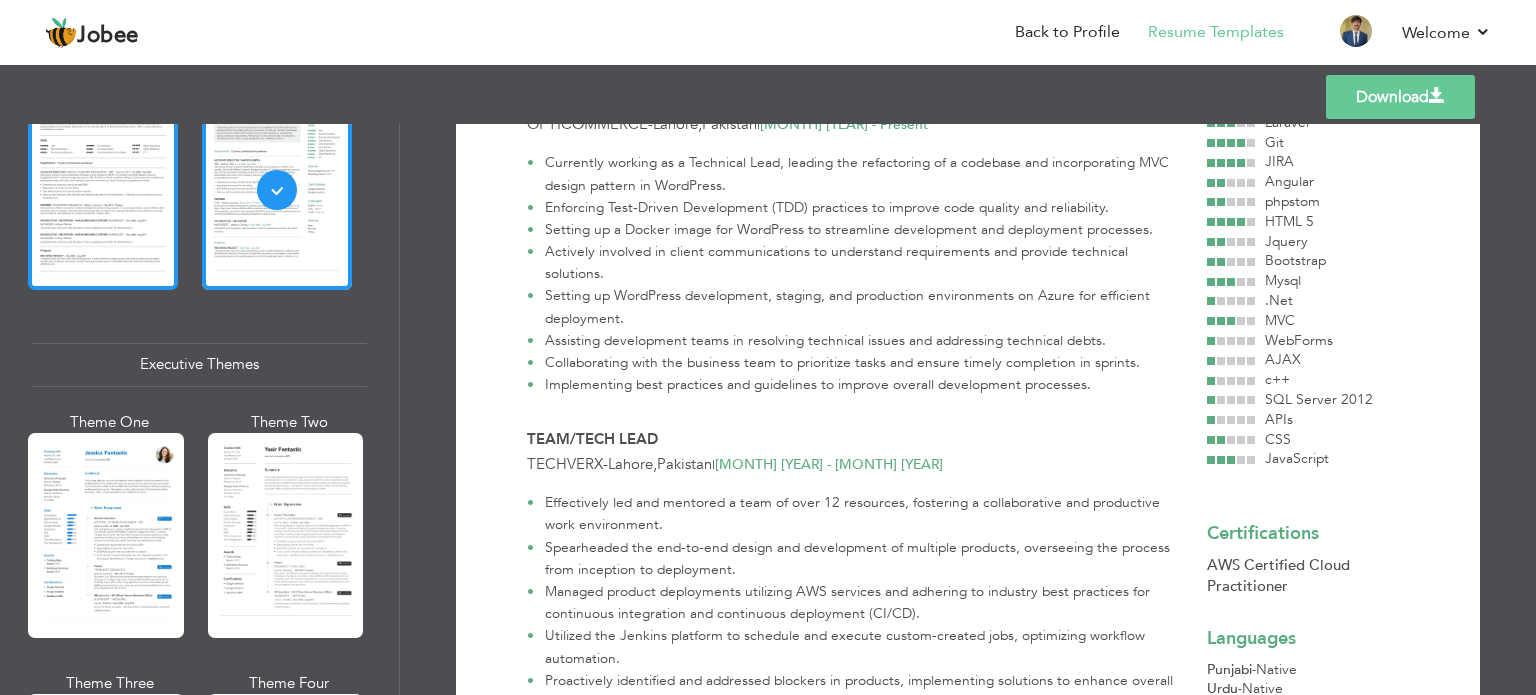 click at bounding box center [103, 190] 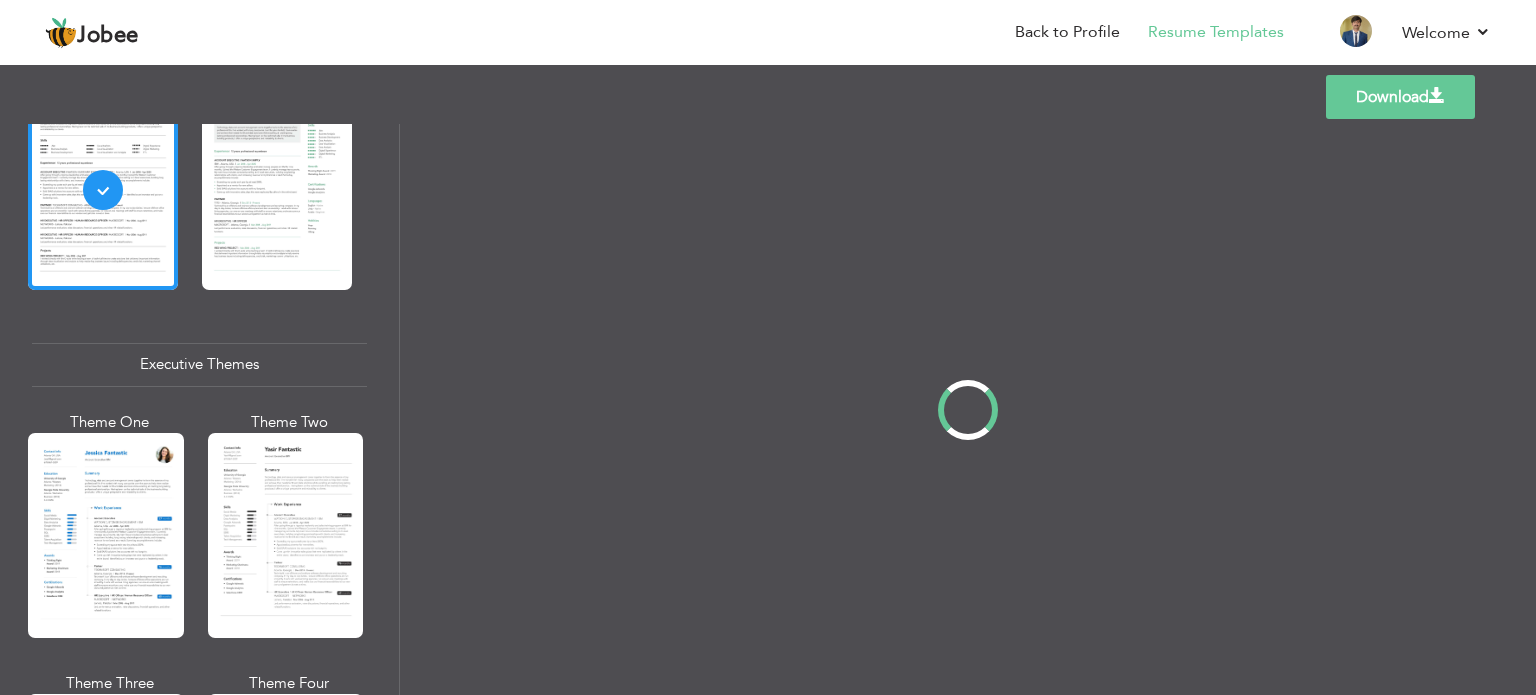scroll, scrollTop: 0, scrollLeft: 0, axis: both 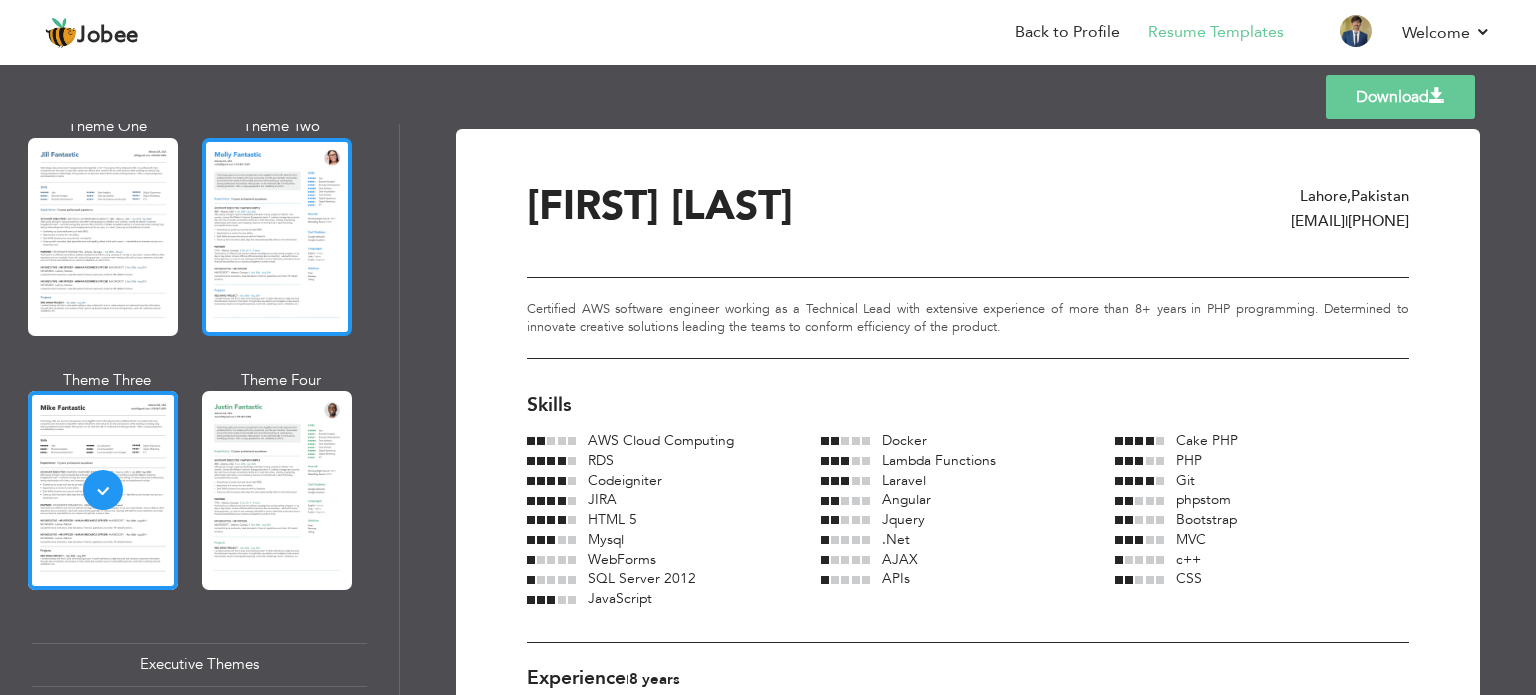 click at bounding box center [277, 237] 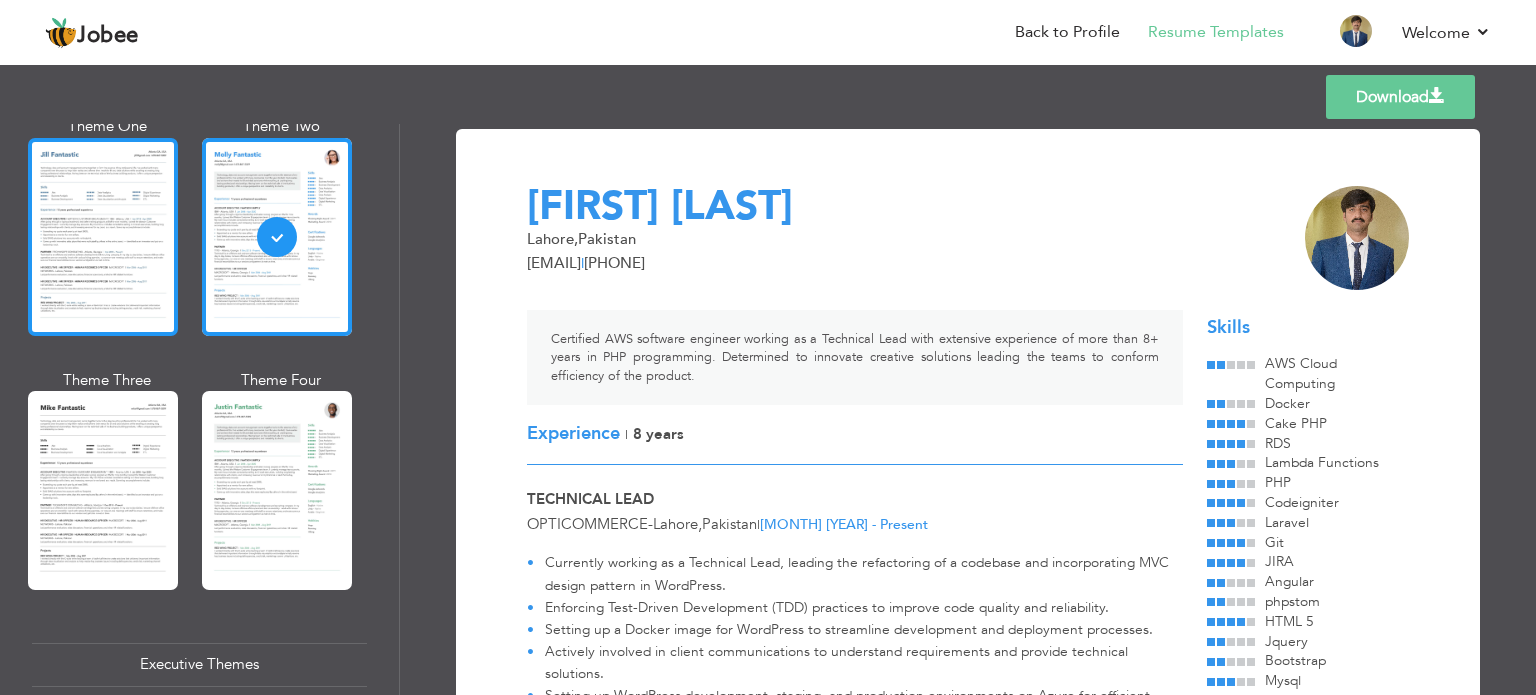 scroll, scrollTop: 100, scrollLeft: 0, axis: vertical 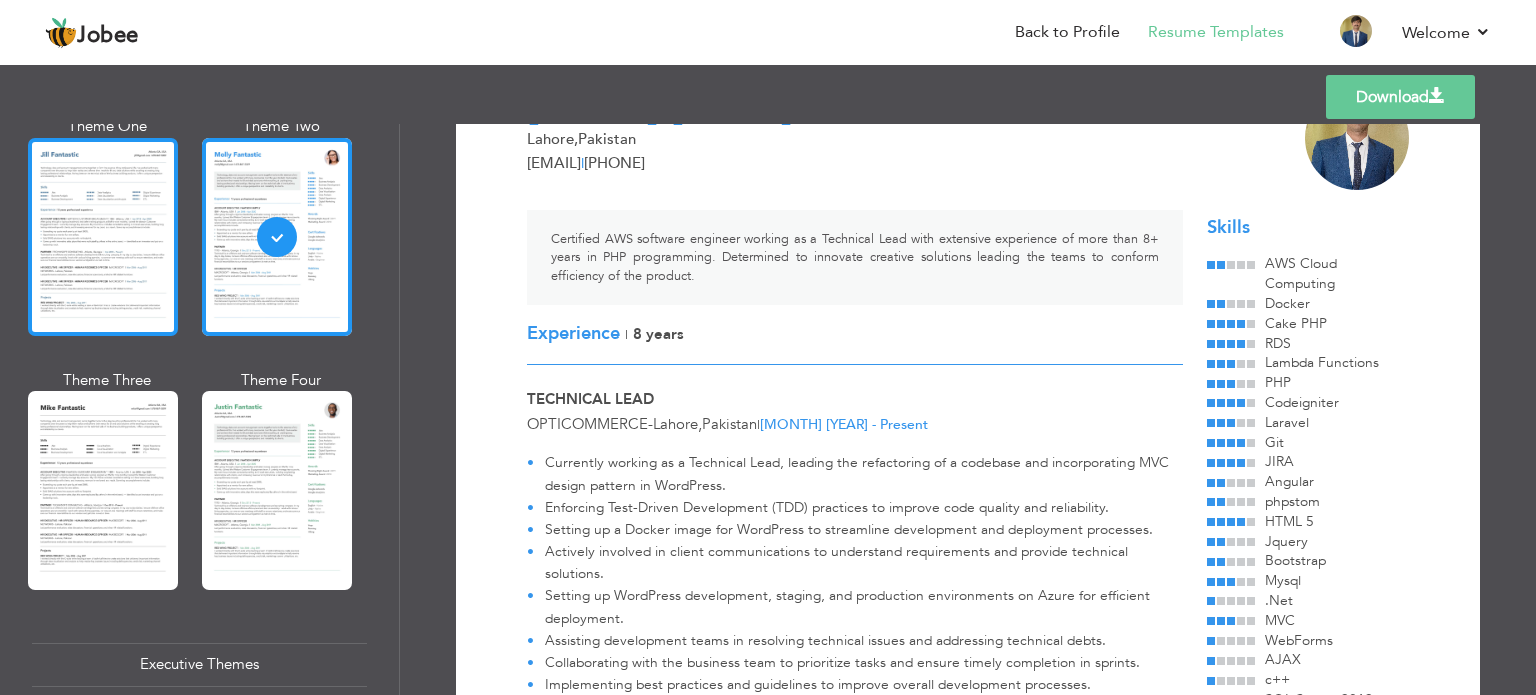 click at bounding box center [103, 237] 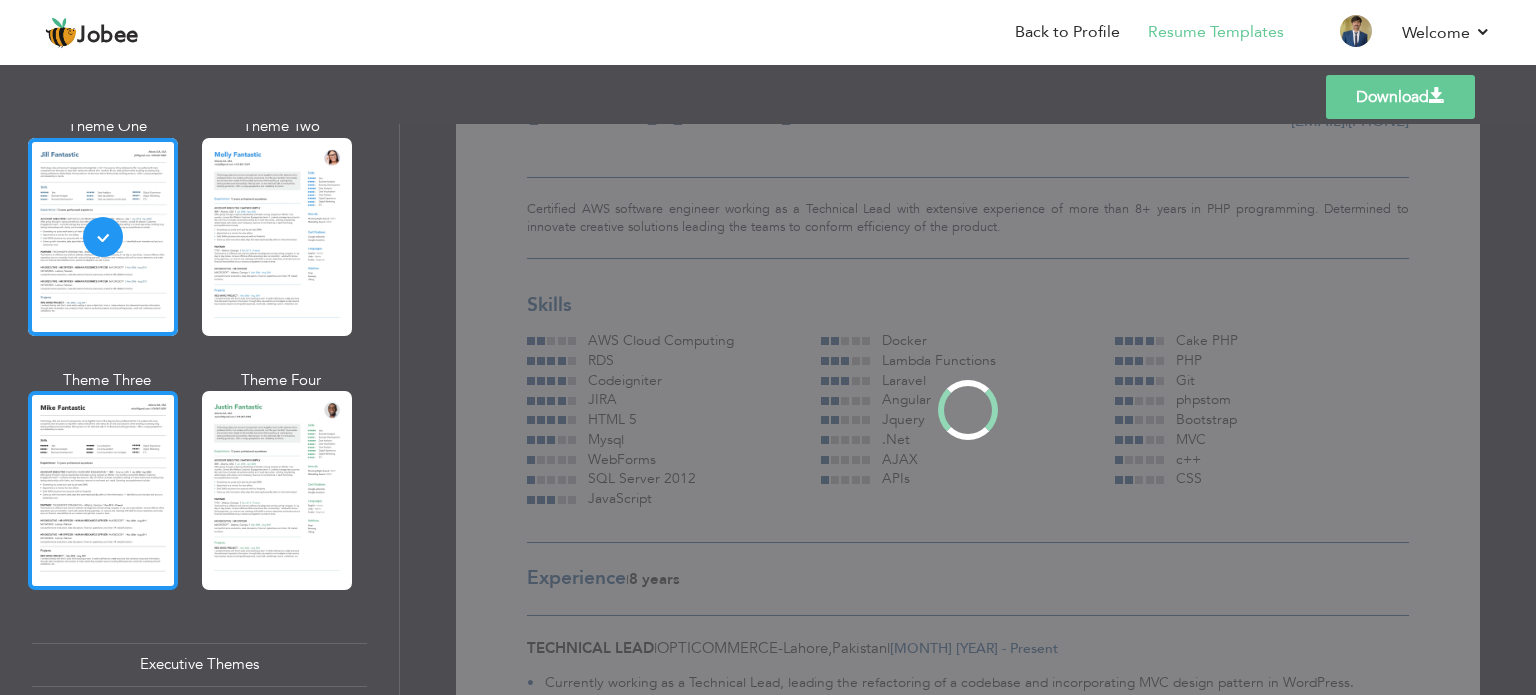 scroll, scrollTop: 0, scrollLeft: 0, axis: both 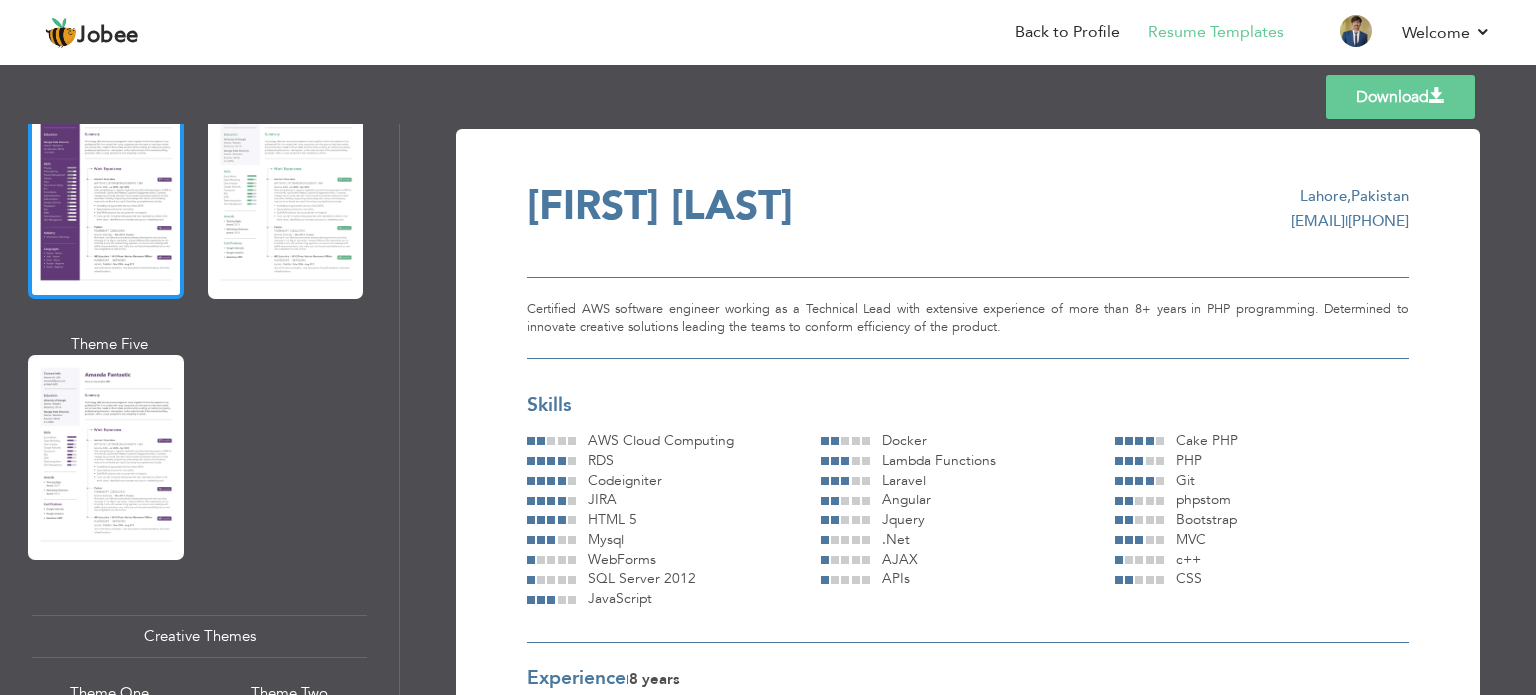 click at bounding box center [106, 196] 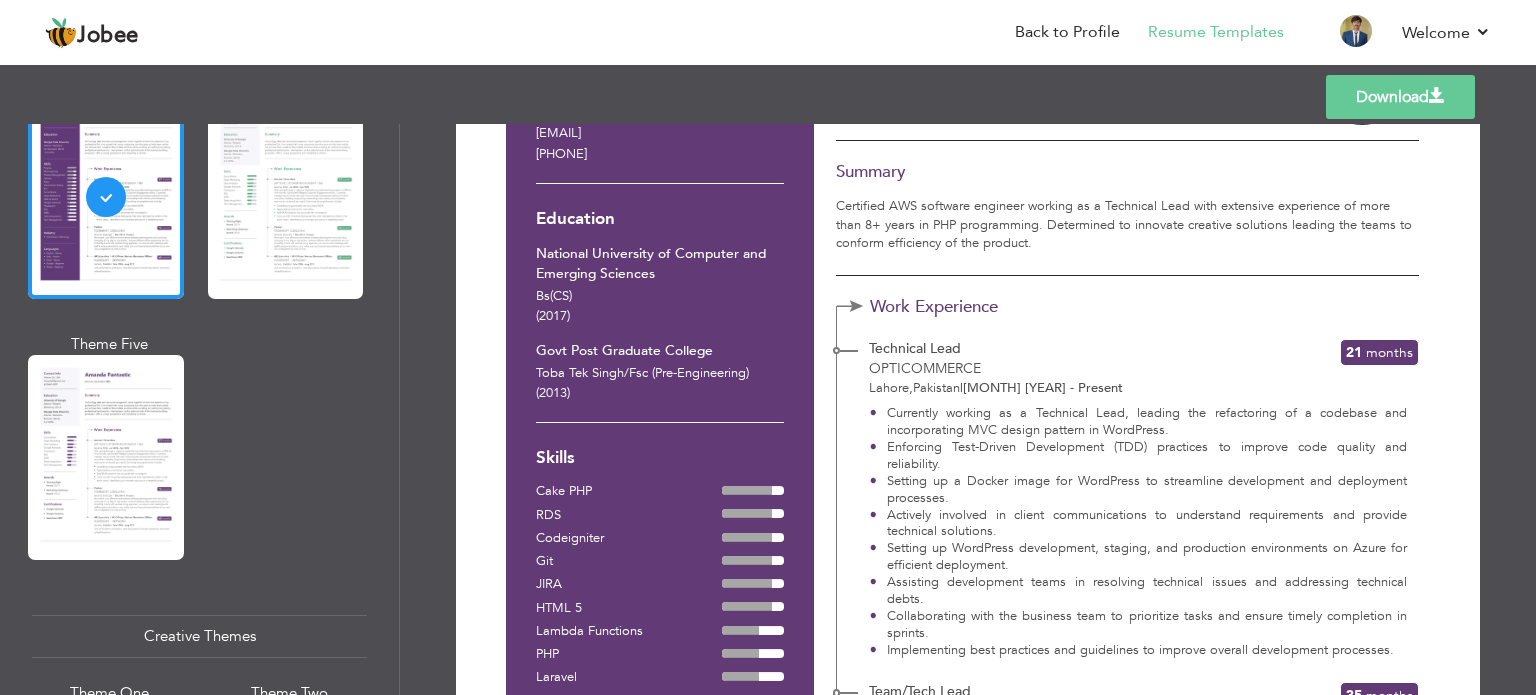 scroll, scrollTop: 400, scrollLeft: 0, axis: vertical 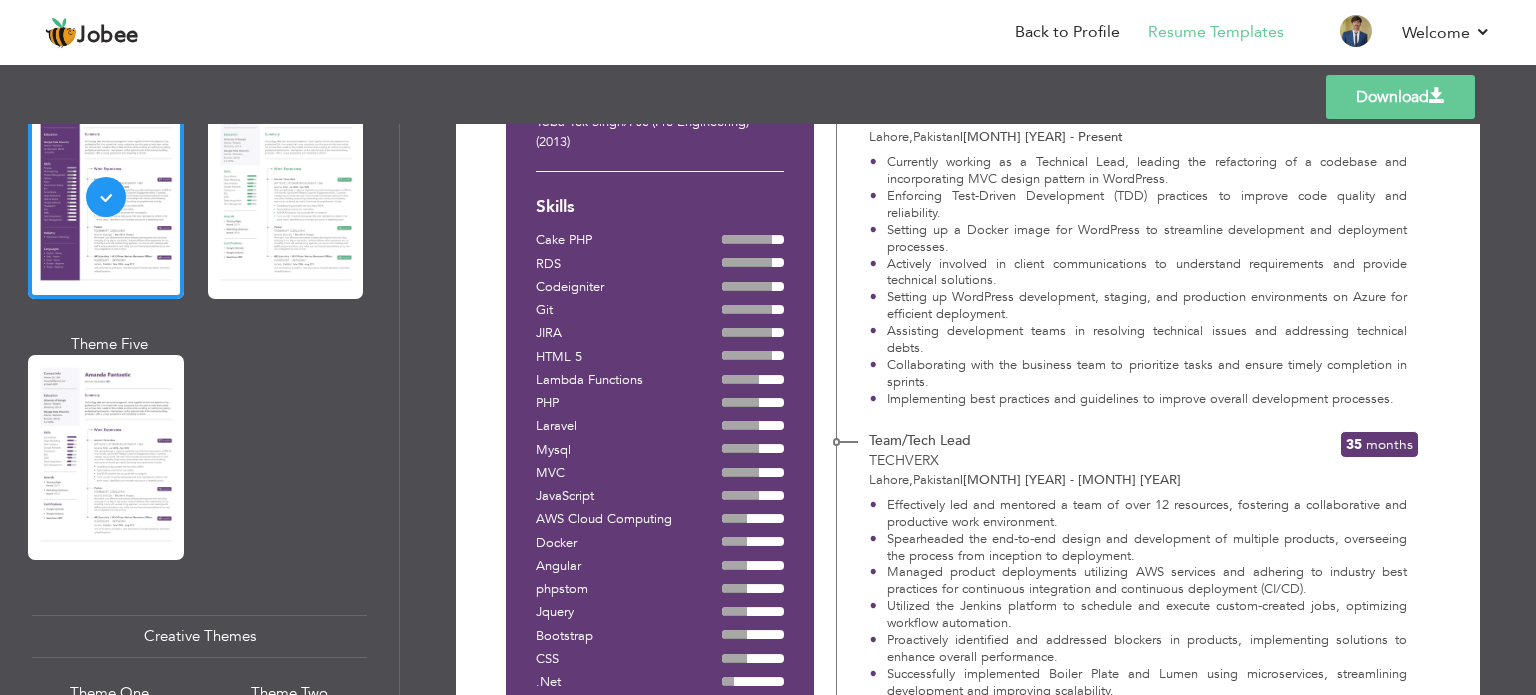 click on "Professional Themes
Theme One
Theme Two
Theme Three
Theme Six" at bounding box center (199, 409) 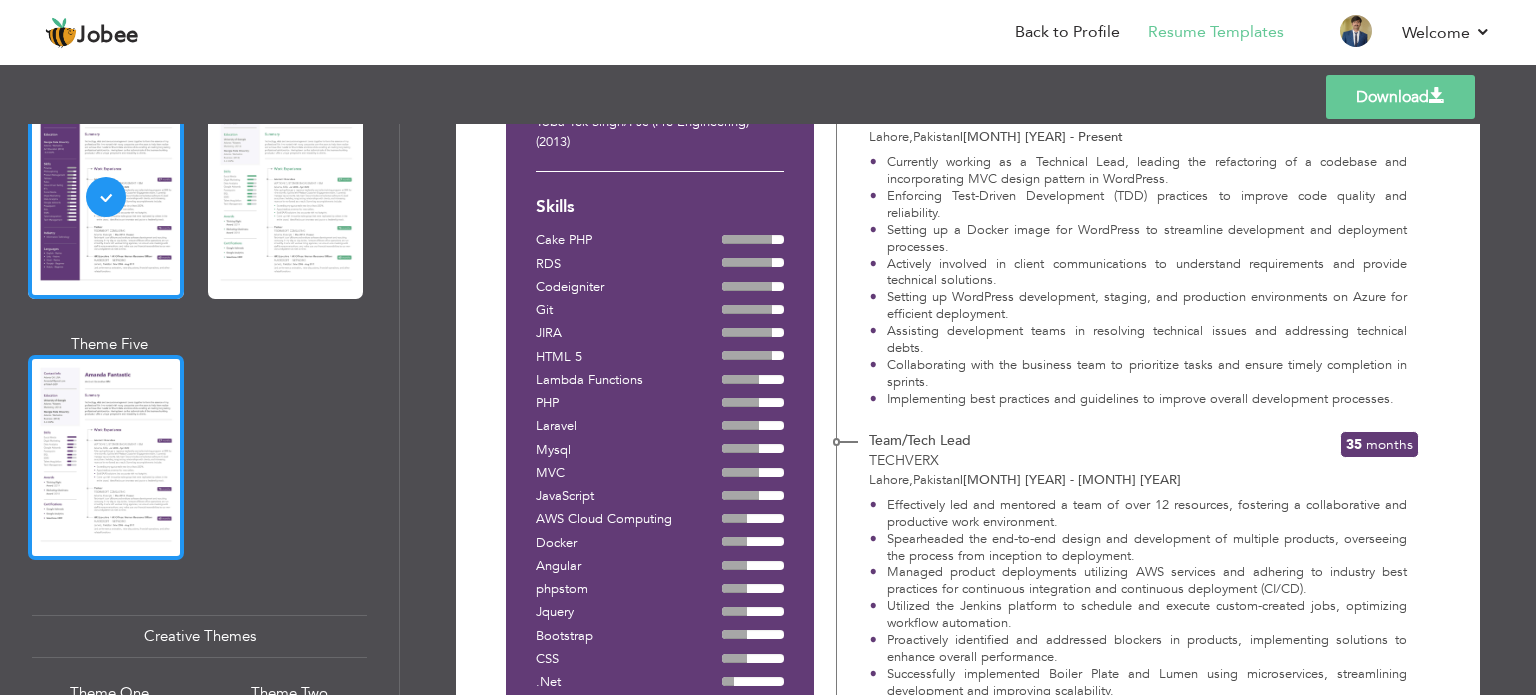 click at bounding box center (106, 457) 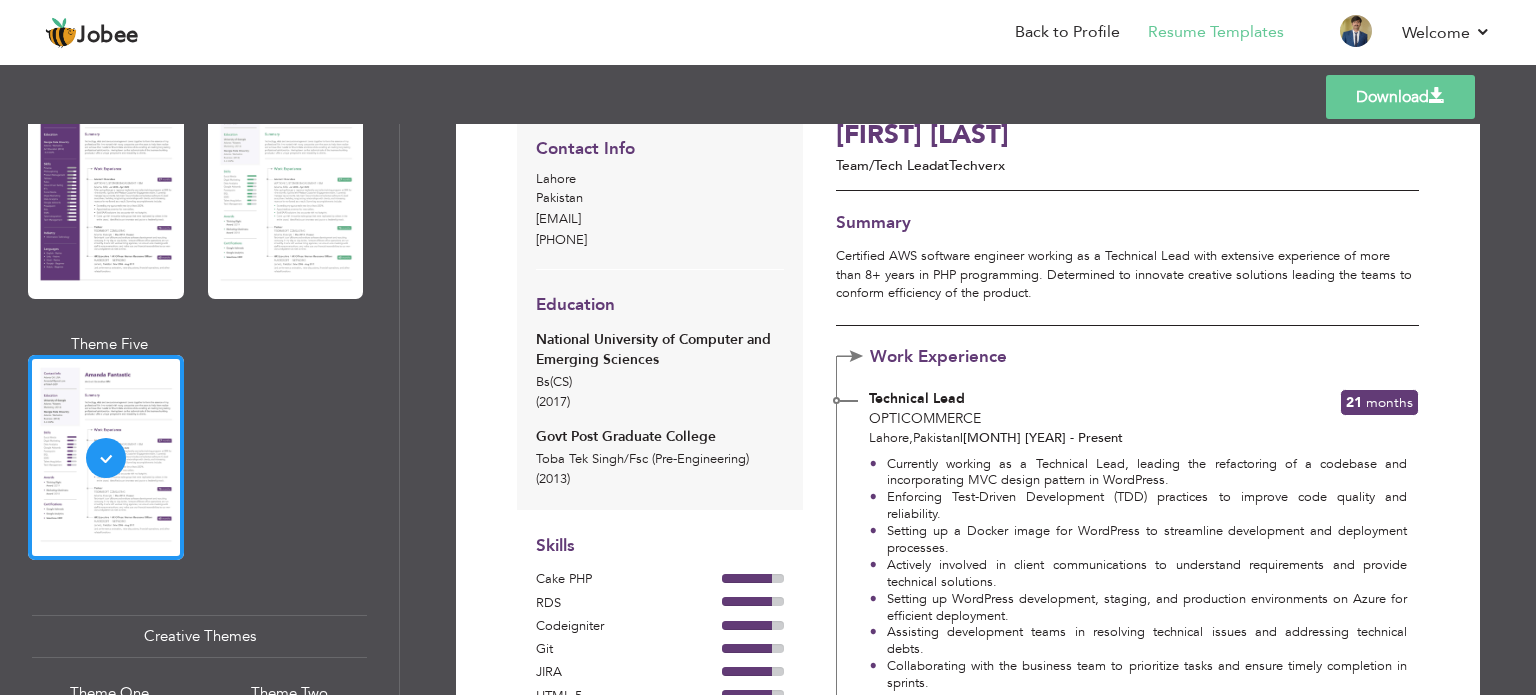 scroll, scrollTop: 0, scrollLeft: 0, axis: both 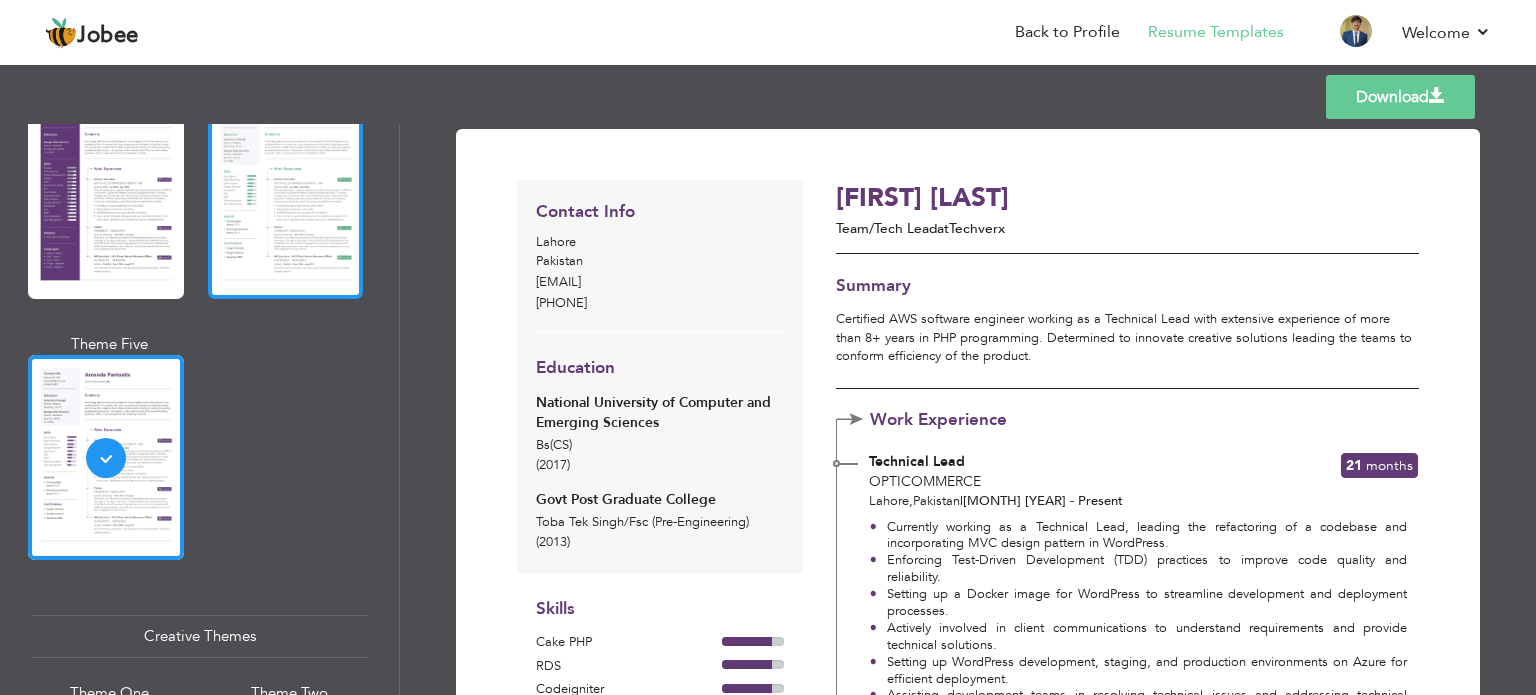 click at bounding box center [286, 196] 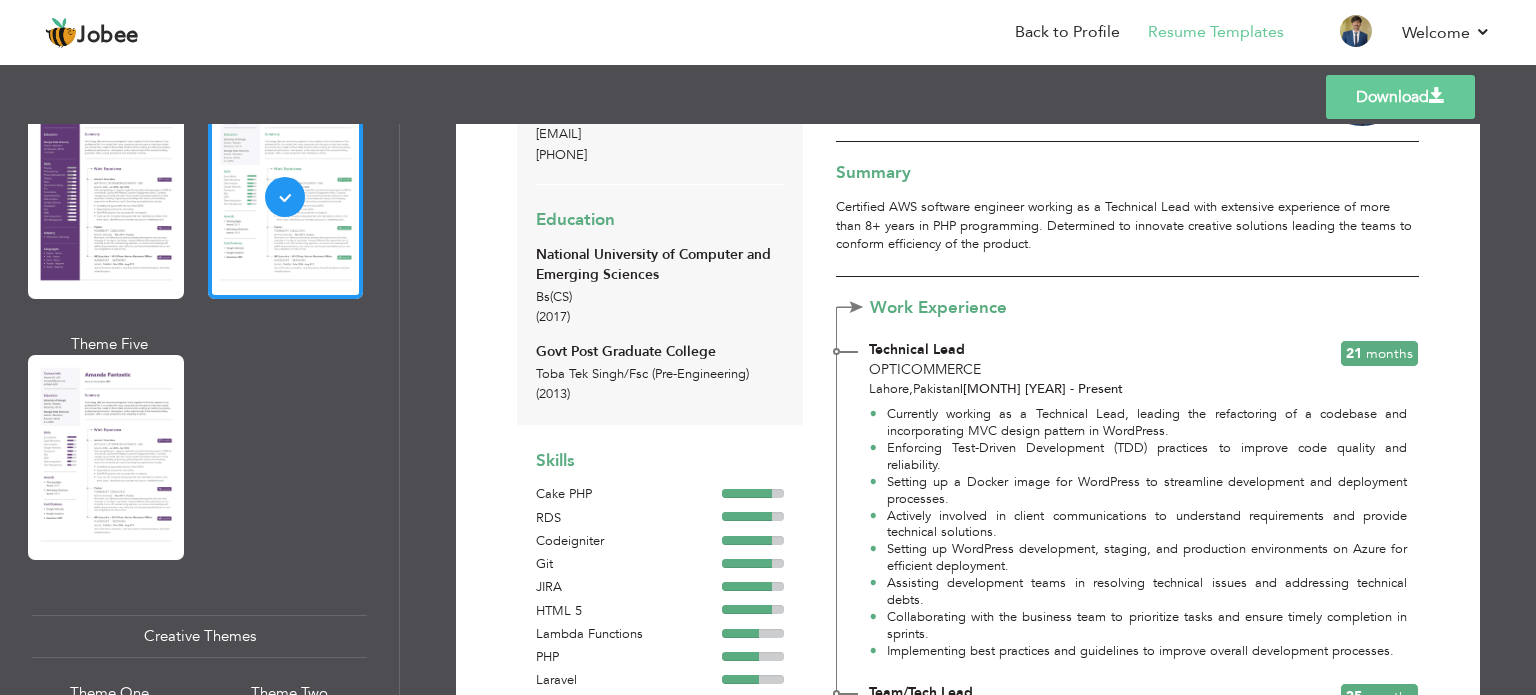 scroll, scrollTop: 600, scrollLeft: 0, axis: vertical 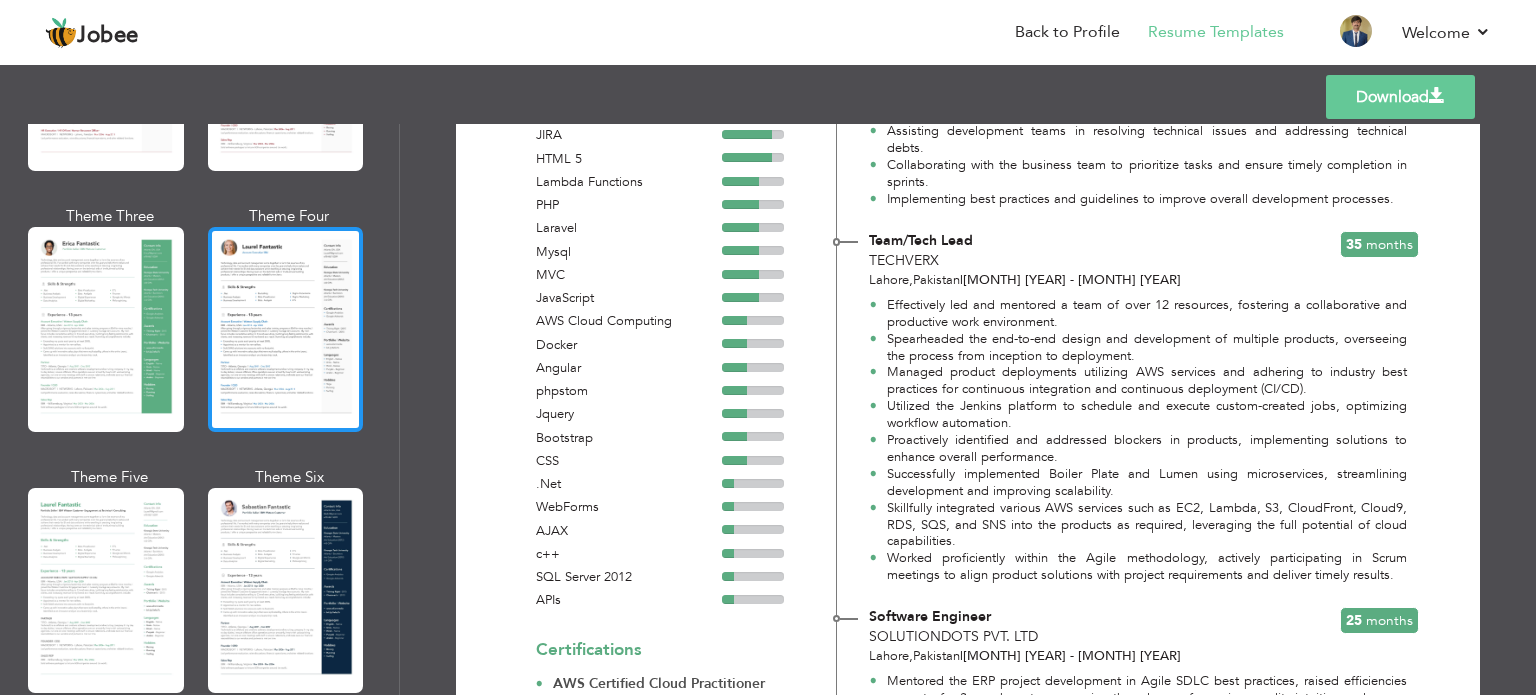 click at bounding box center [286, 329] 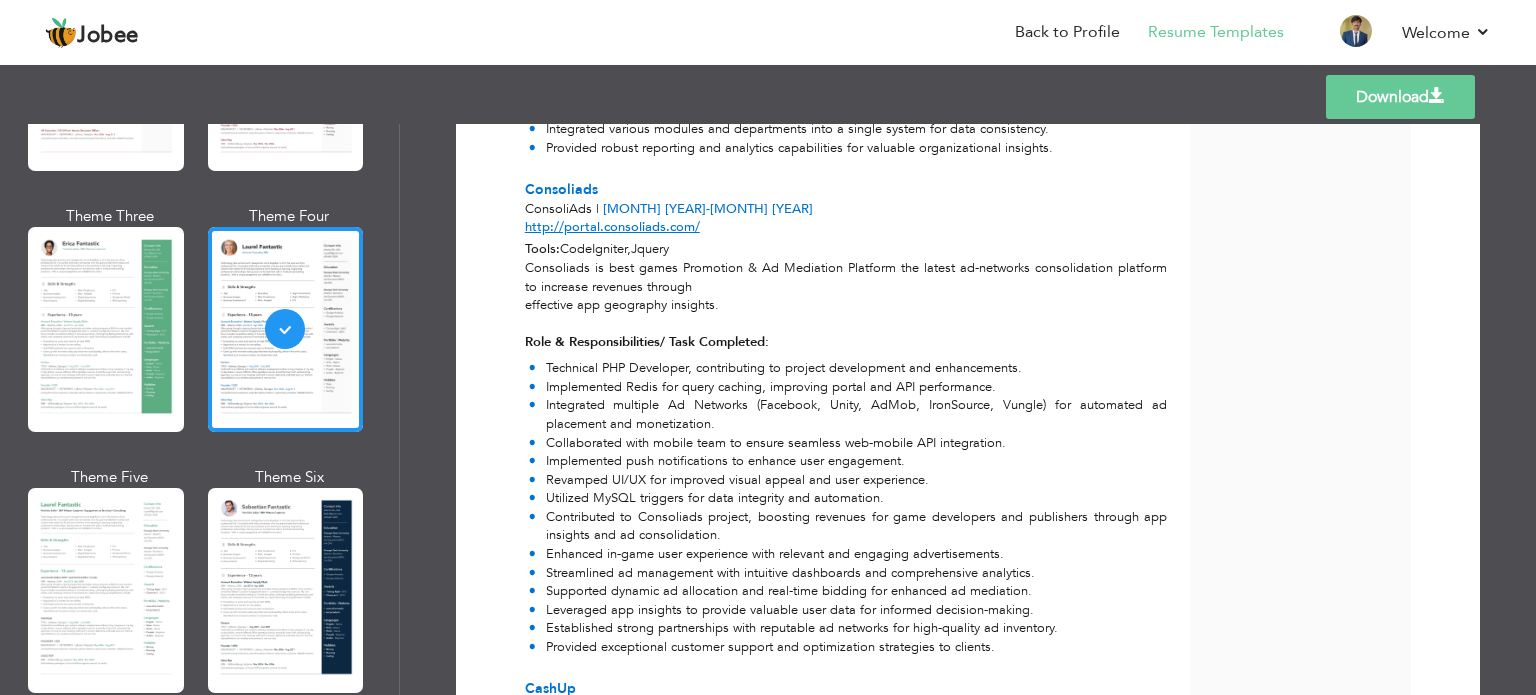 scroll, scrollTop: 5887, scrollLeft: 0, axis: vertical 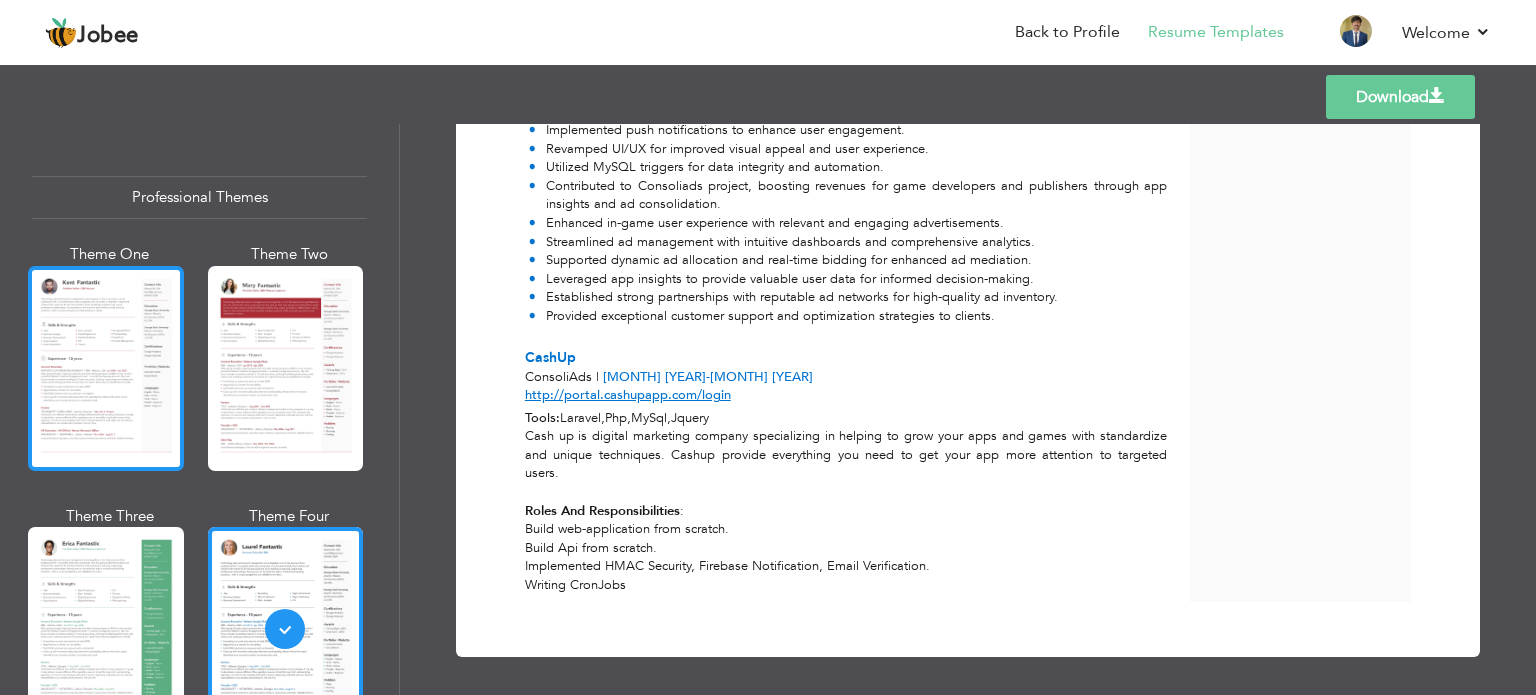 click at bounding box center [106, 368] 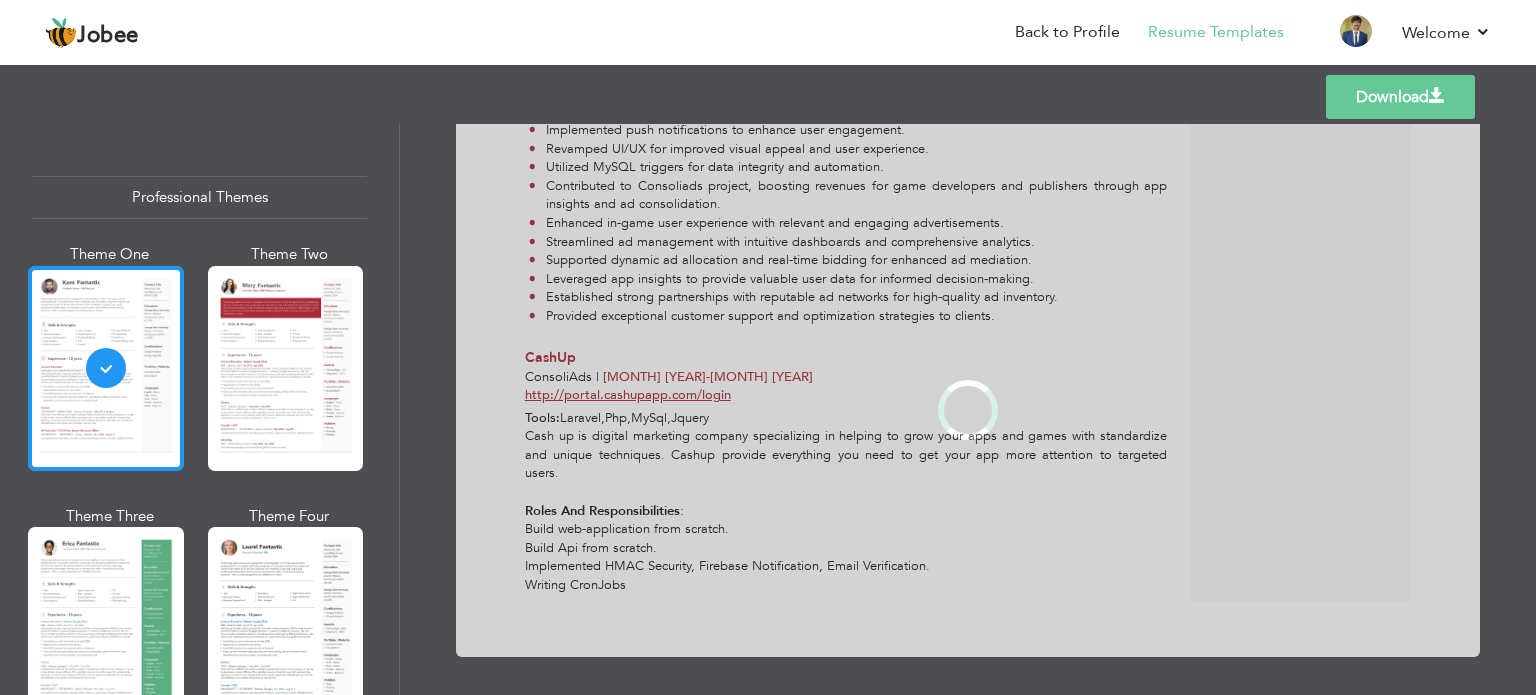 scroll, scrollTop: 0, scrollLeft: 0, axis: both 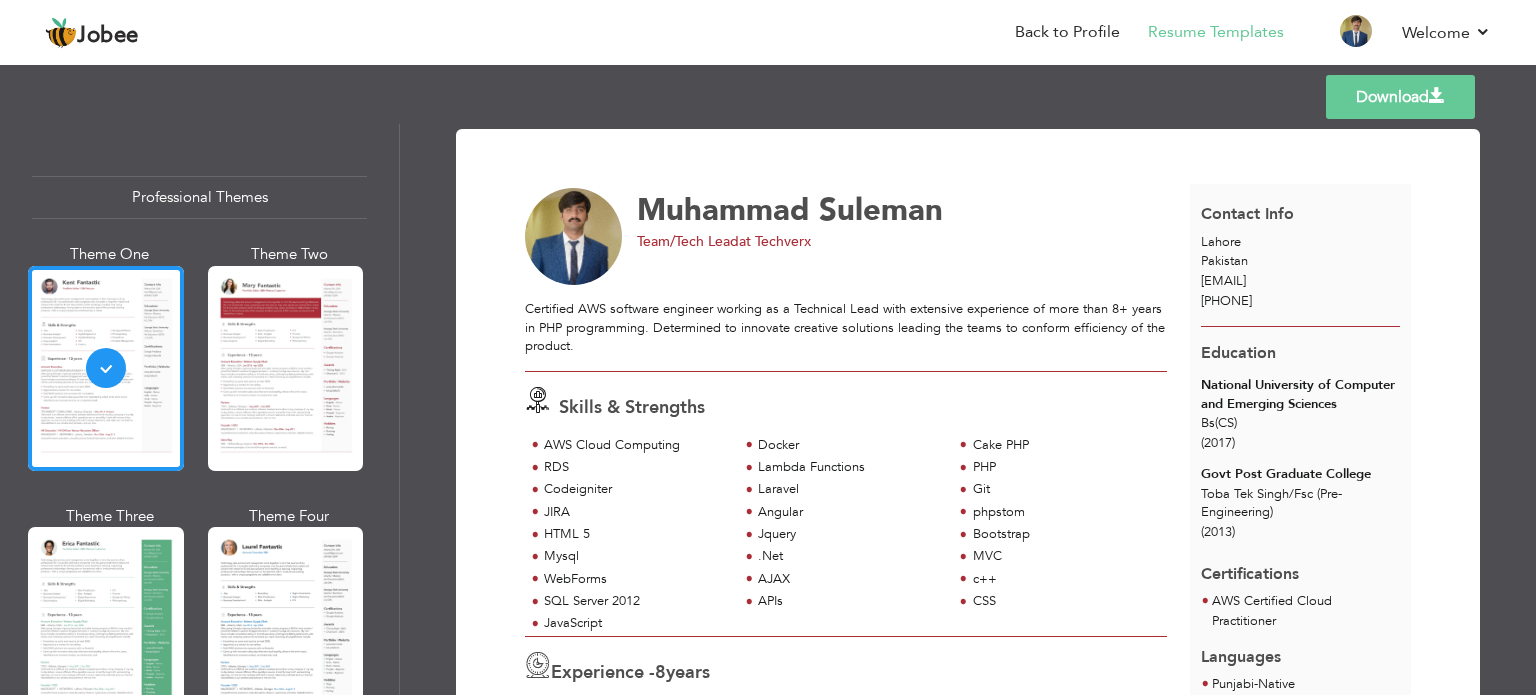 drag, startPoint x: 727, startPoint y: 335, endPoint x: 567, endPoint y: 355, distance: 161.24515 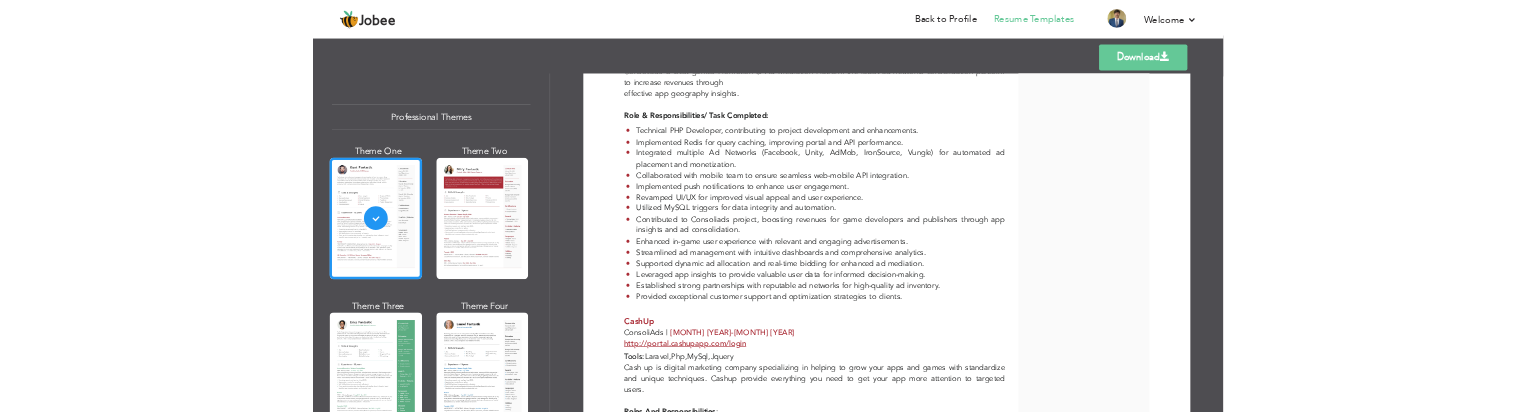 scroll, scrollTop: 5887, scrollLeft: 0, axis: vertical 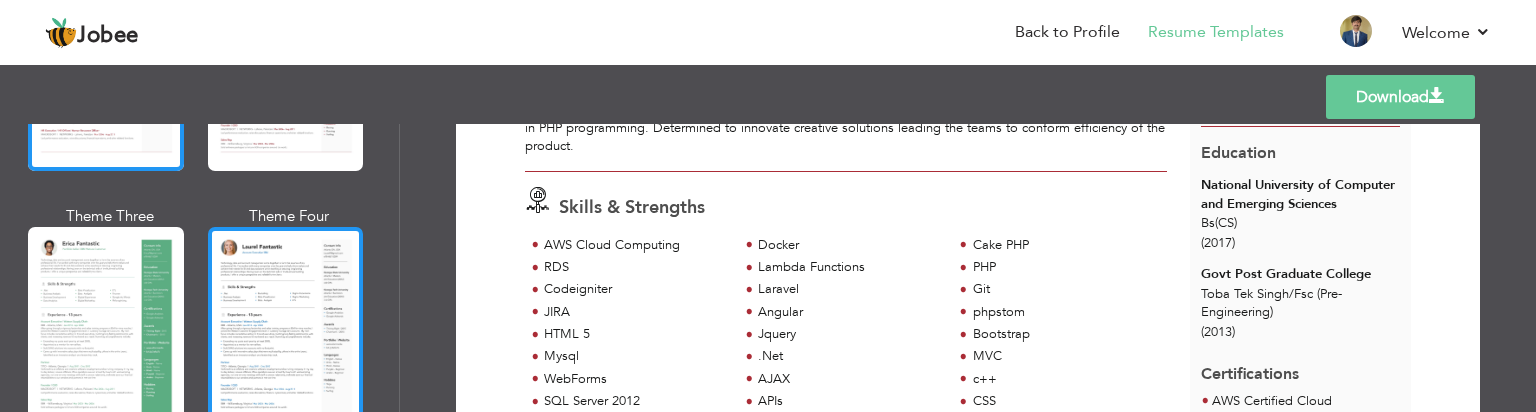 click at bounding box center [286, 329] 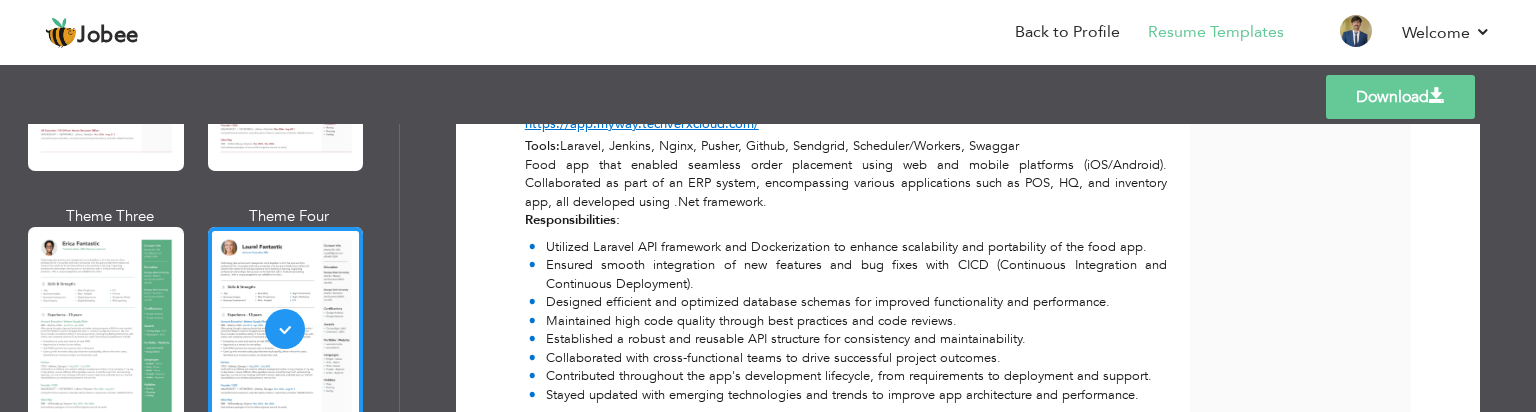 scroll, scrollTop: 2200, scrollLeft: 0, axis: vertical 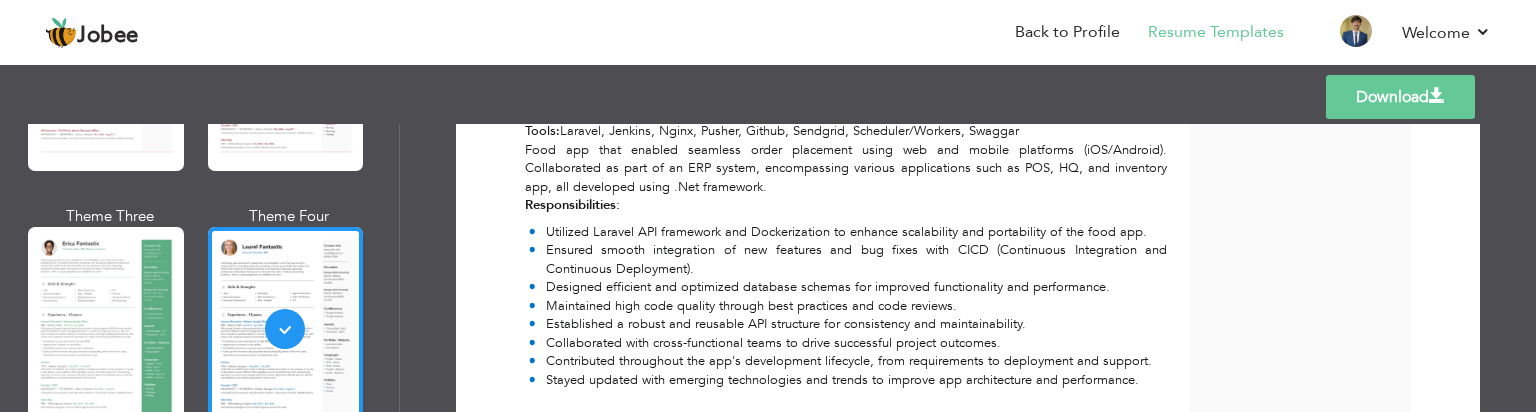click on "Download" at bounding box center [1400, 97] 